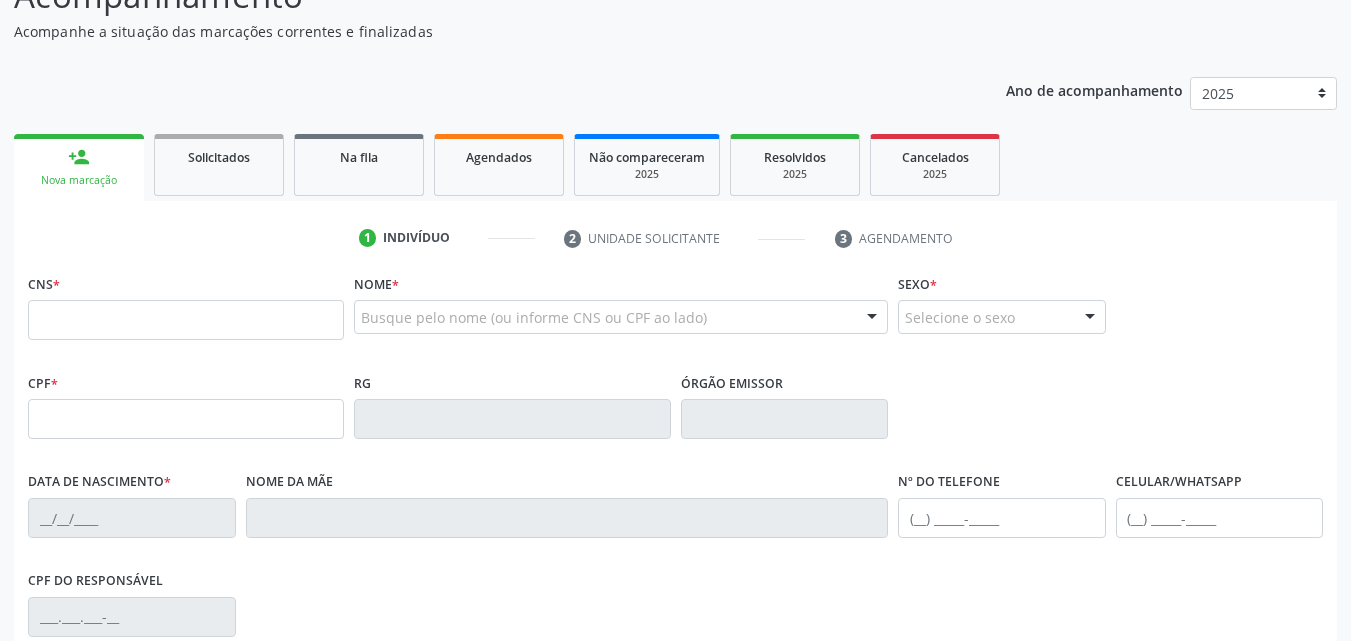 scroll, scrollTop: 200, scrollLeft: 0, axis: vertical 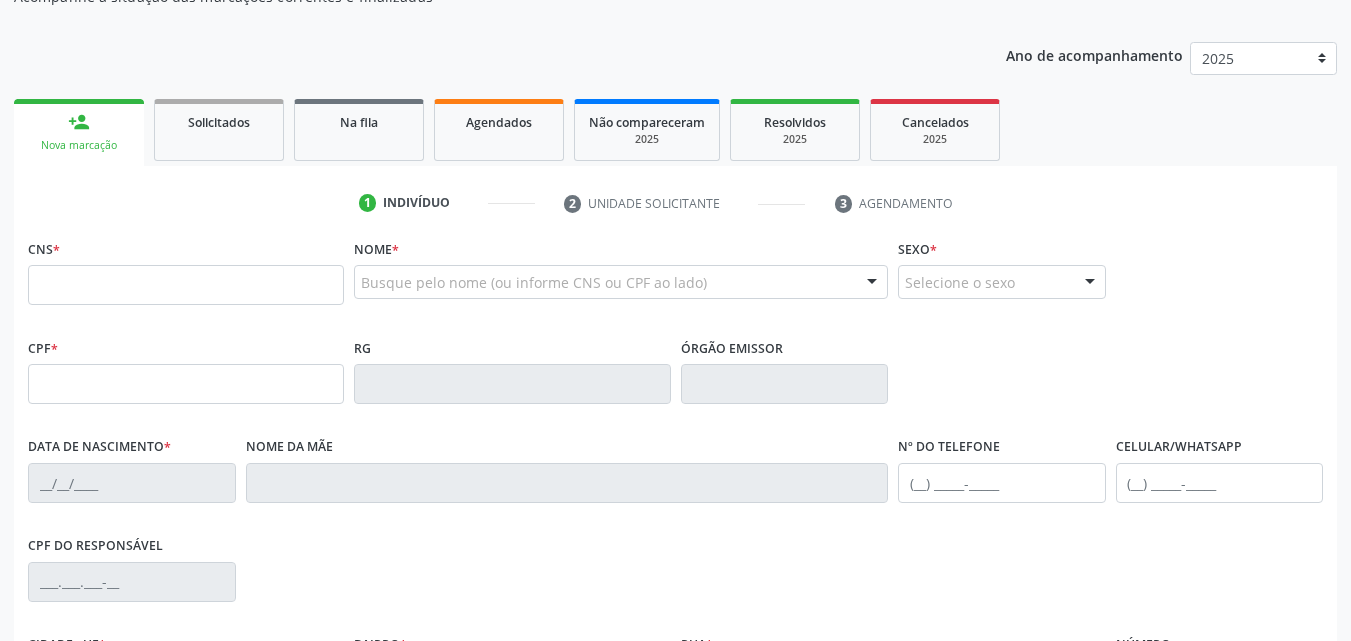 click on "Busque pelo nome (ou informe CNS ou CPF ao lado)" at bounding box center [621, 282] 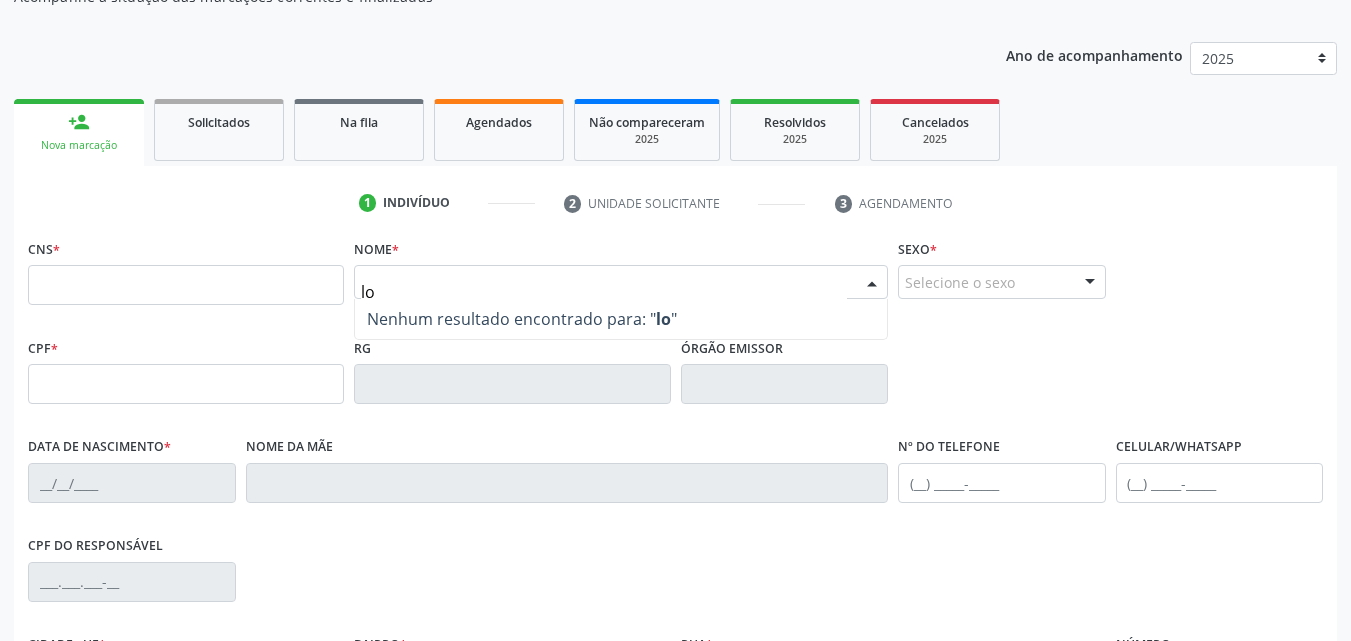 type on "l" 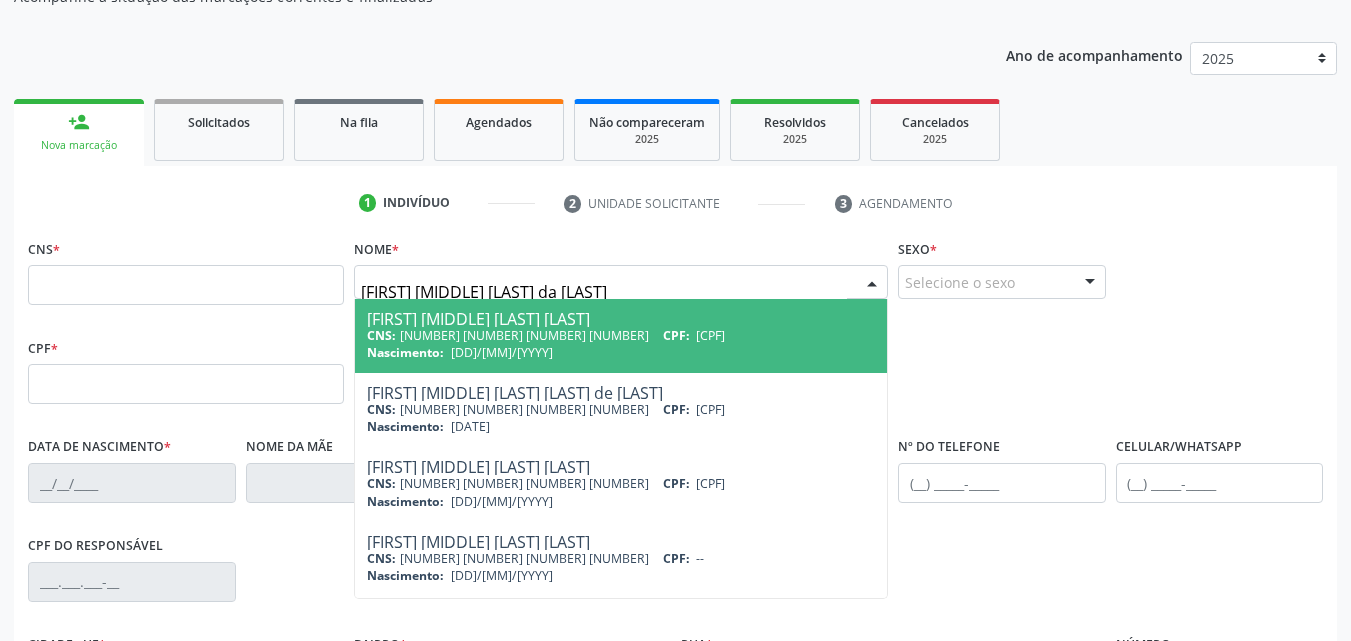type on "[FIRST] [MIDDLE] [LAST] da [LAST]" 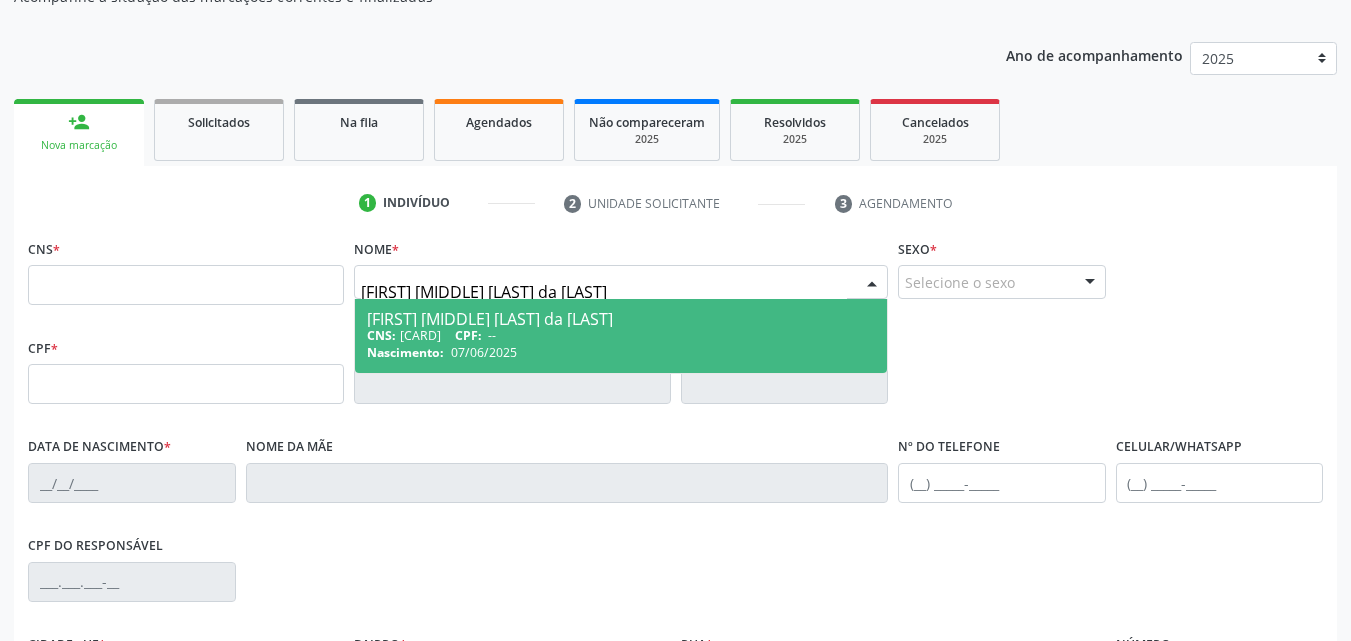 click on "CPF:" at bounding box center [468, 335] 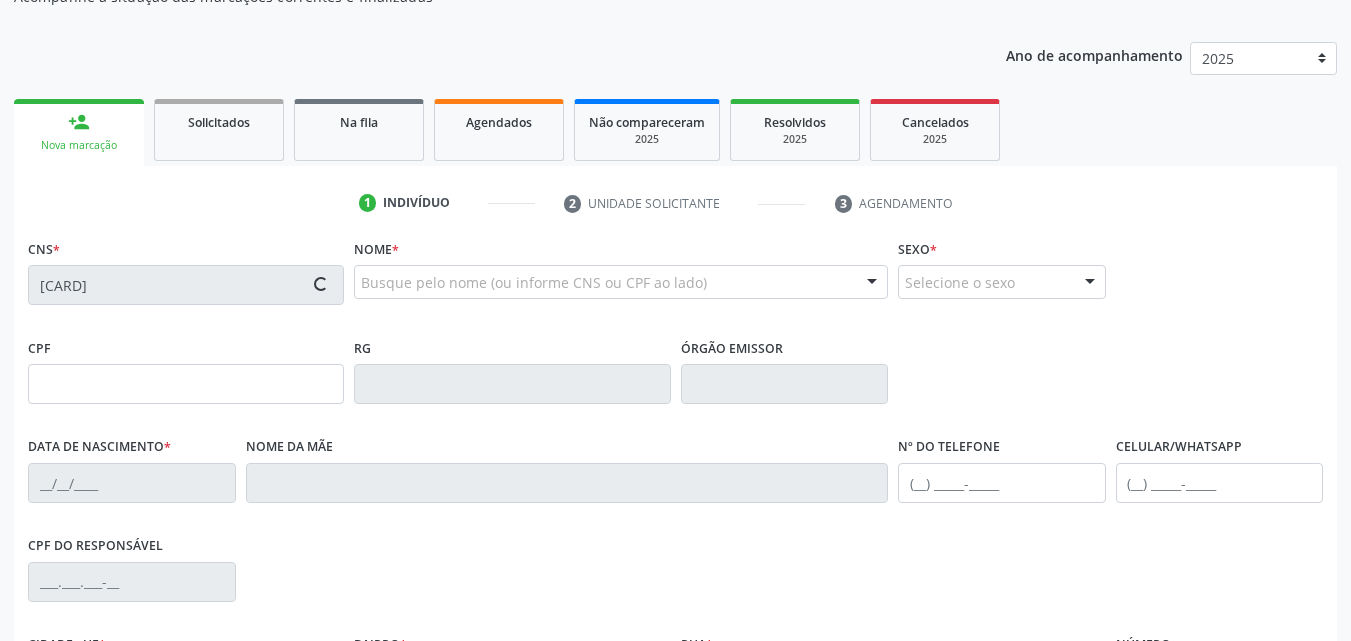 type on "07/06/2025" 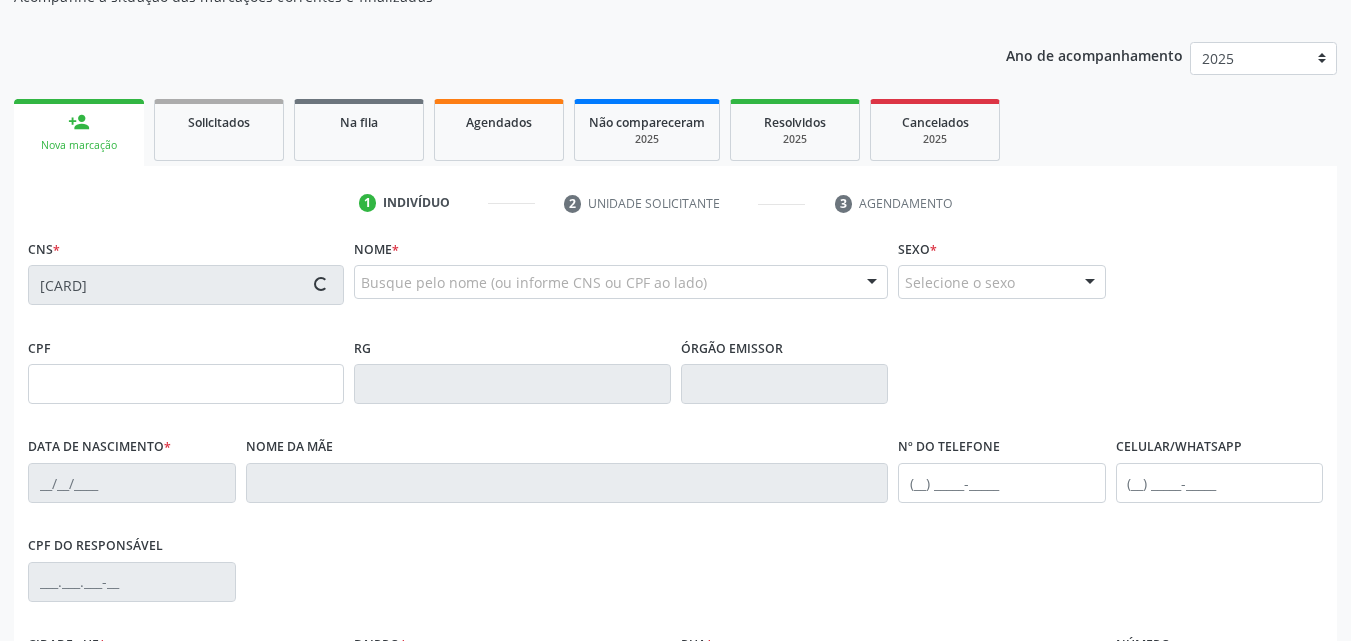 type on "[FIRST] [MIDDLE] [LAST]" 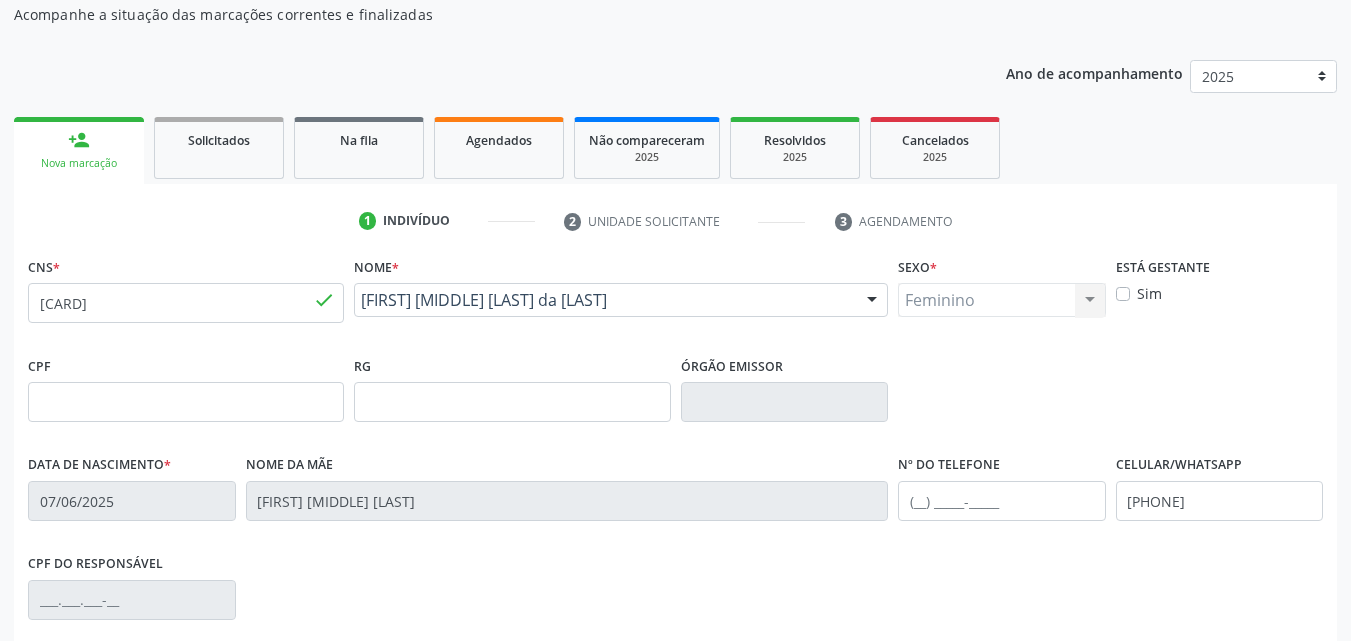 scroll, scrollTop: 0, scrollLeft: 0, axis: both 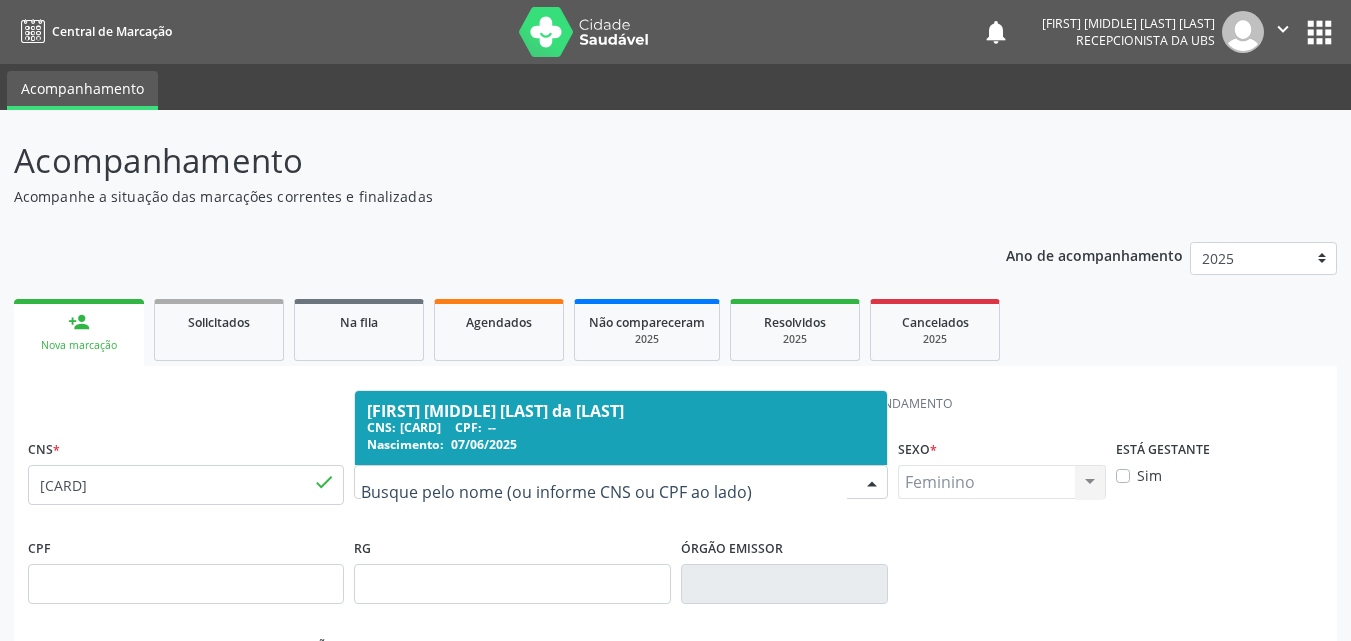 drag, startPoint x: 614, startPoint y: 475, endPoint x: 545, endPoint y: 466, distance: 69.58448 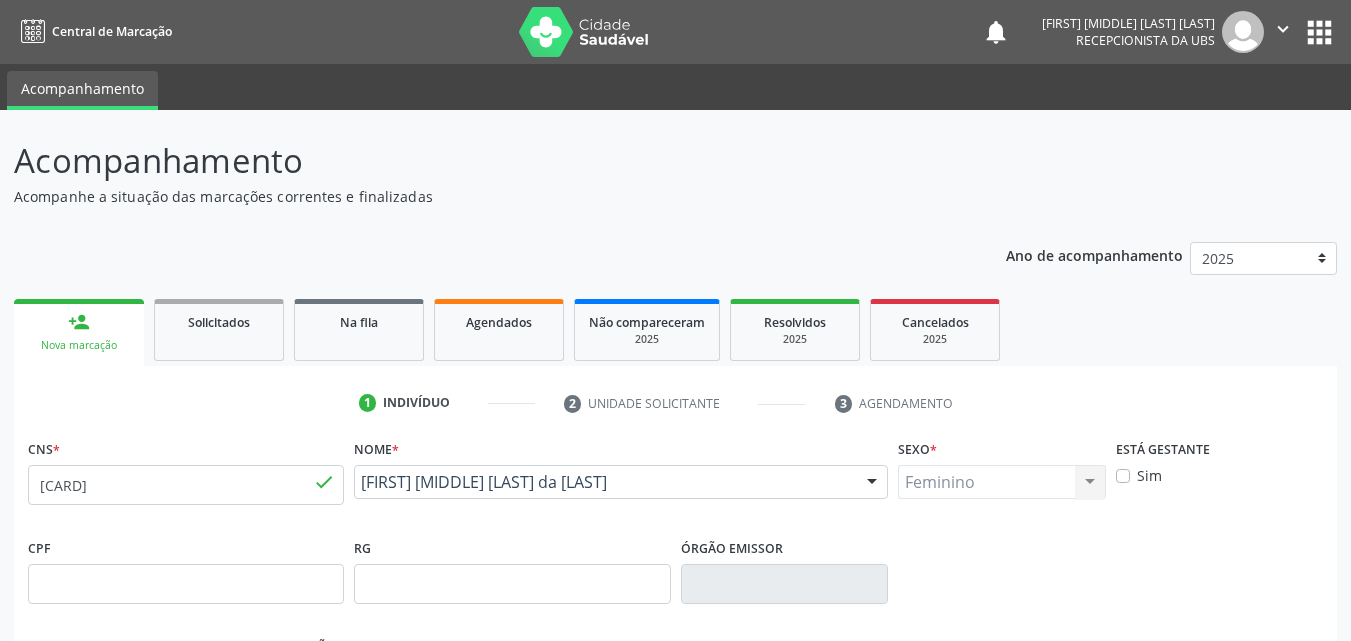 click on "1
Indivíduo
2
Unidade solicitante
3
Agendamento
CNS
*
[NUMBER]       done
Nome
*
[FIRST] [MIDDLE] [LAST] da [LAST]
[FIRST] [MIDDLE] [LAST] da [LAST]
CNS:
[NUMBER]
CPF:    --   Nascimento:
[DD]/[MM]/[YYYY]
Nenhum resultado encontrado para: "   "
Digite o nome
Sexo
*
Feminino         Masculino   Feminino
Nenhum resultado encontrado para: "   "
Não há nenhuma opção para ser exibida.
Está gestante
Sim
CPF
RG
Órgão emissor
Data de nascimento
*
[DD]/[MM]/[YYYY]
Nome da mãe
[FIRST] [MIDDLE] [LAST] de [LAST]
Nº do Telefone
Celular/WhatsApp" at bounding box center [675, 718] 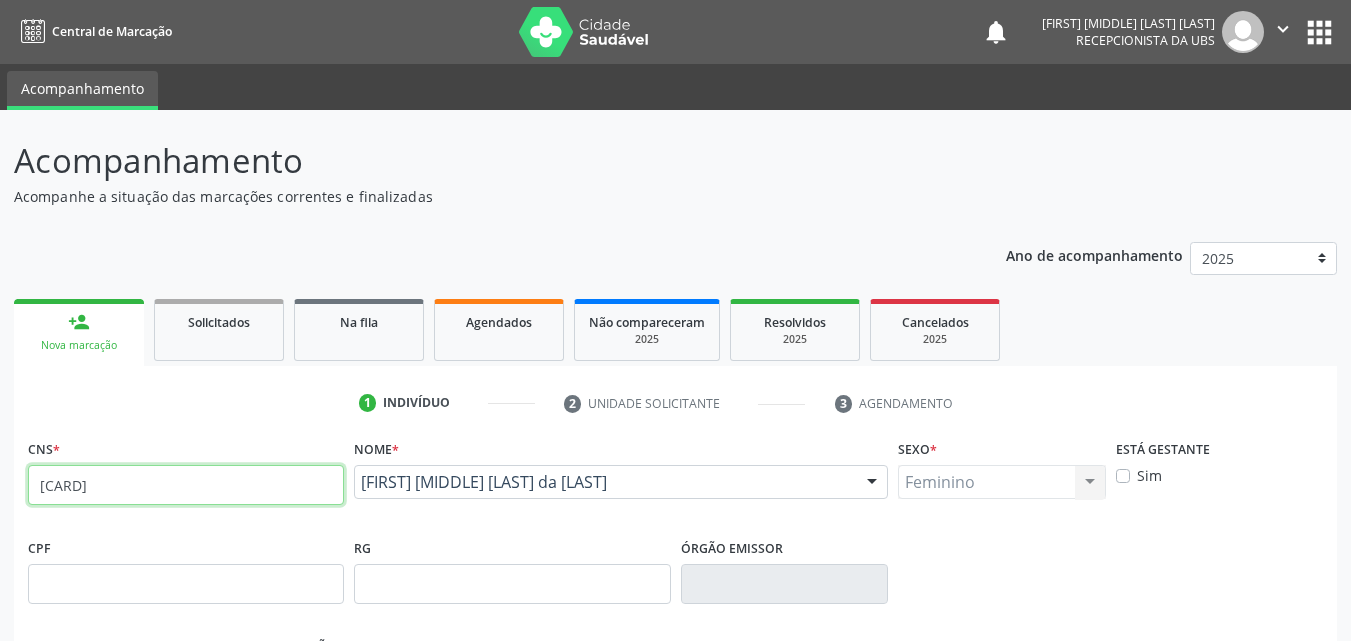 drag, startPoint x: 219, startPoint y: 490, endPoint x: 0, endPoint y: 480, distance: 219.2282 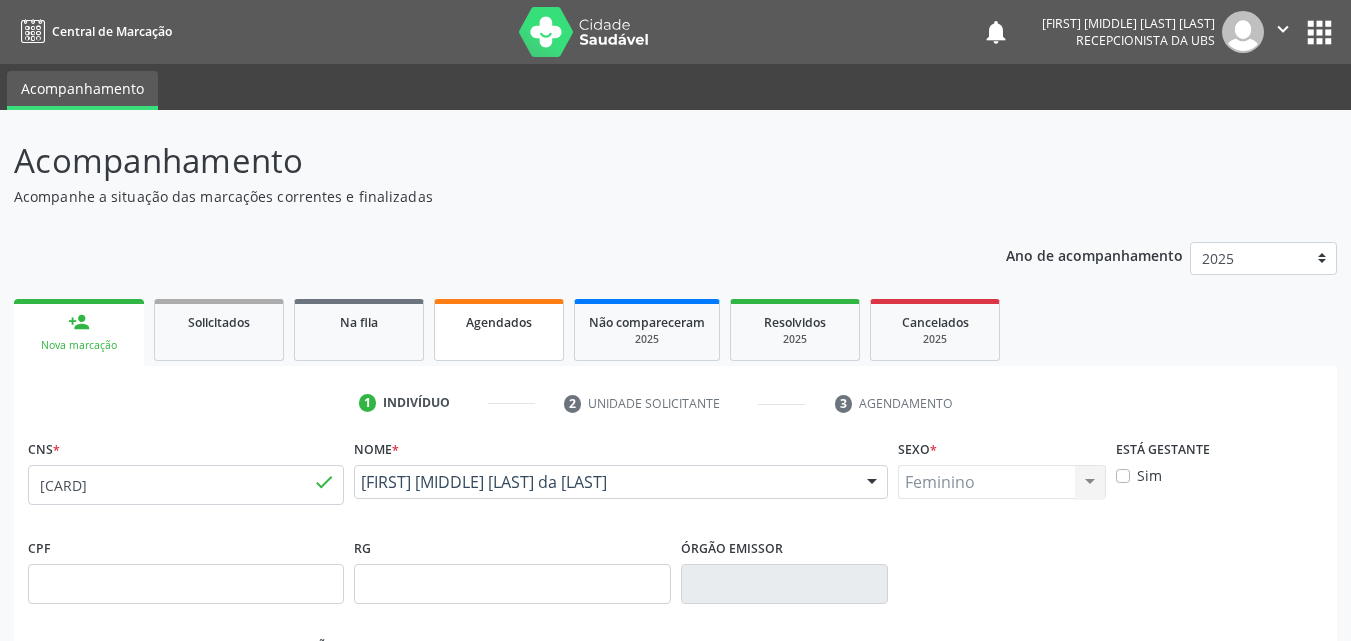 click on "Agendados" at bounding box center [499, 330] 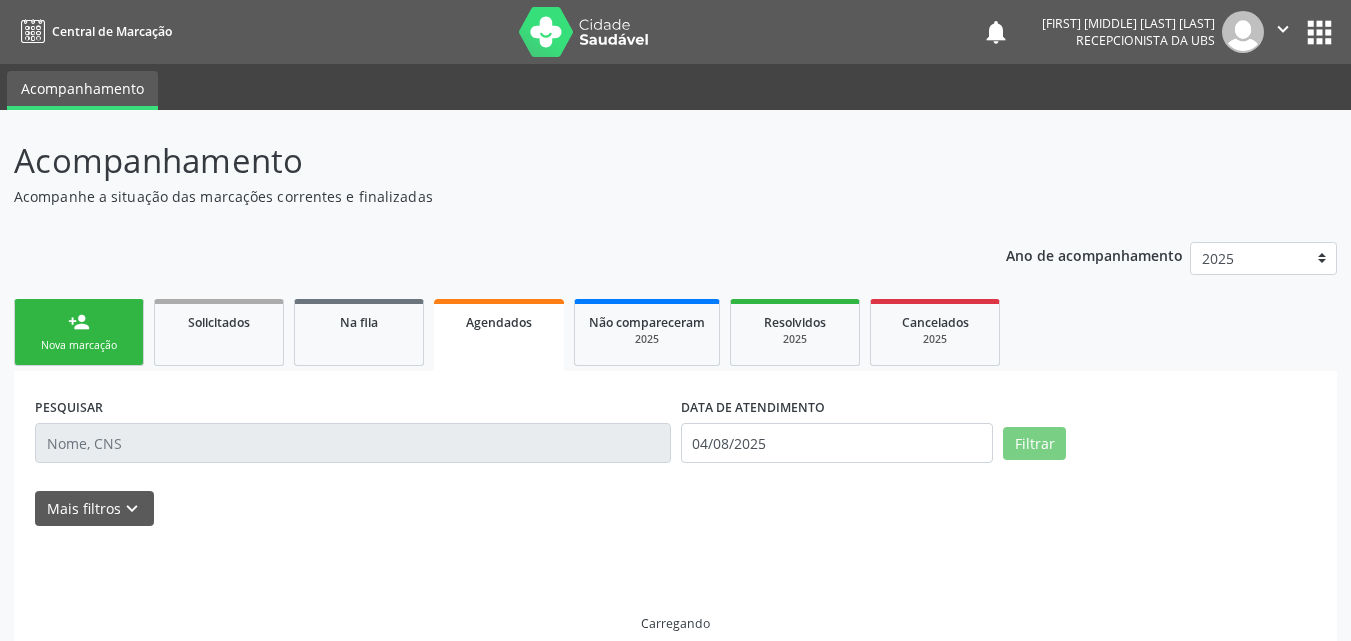 click on "Agendados" at bounding box center [499, 335] 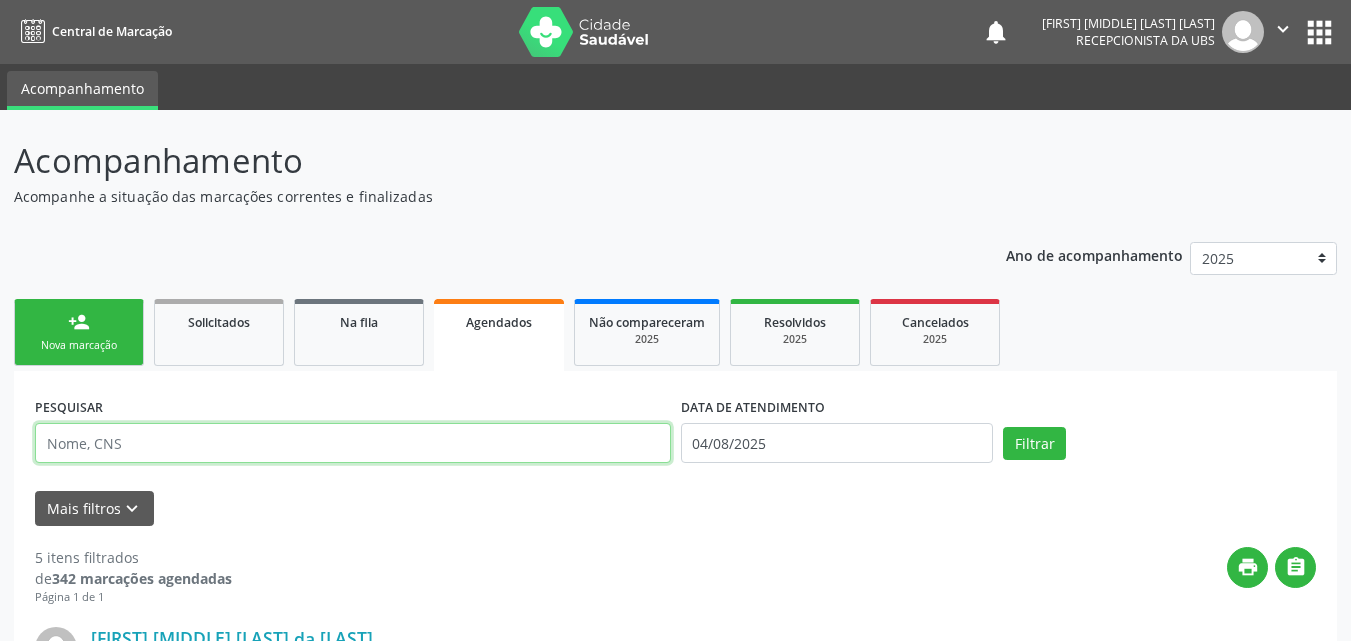 click at bounding box center [353, 443] 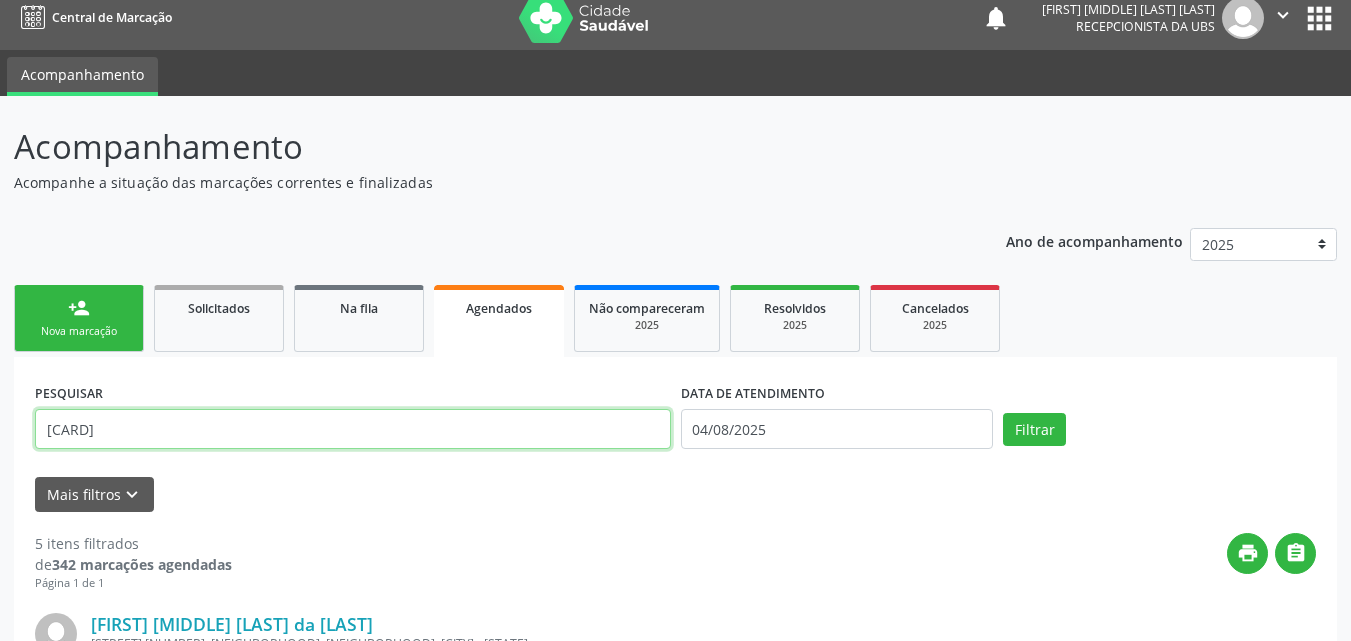 scroll, scrollTop: 0, scrollLeft: 0, axis: both 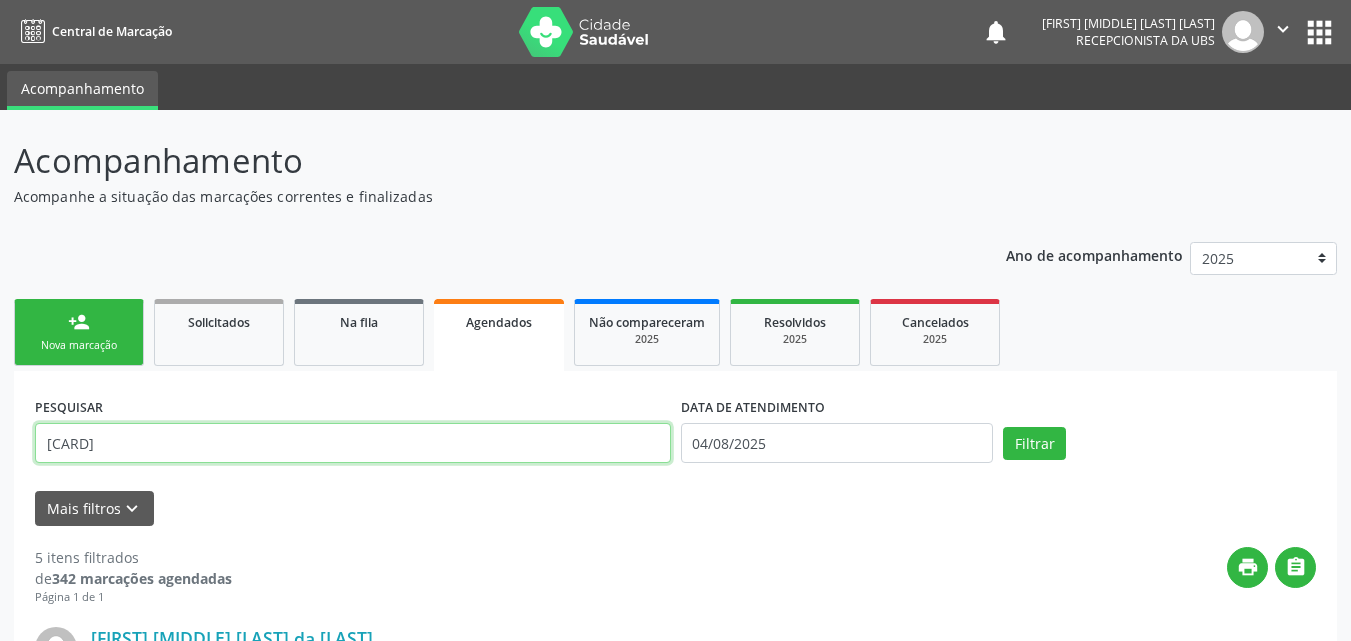 type on "[CARD]" 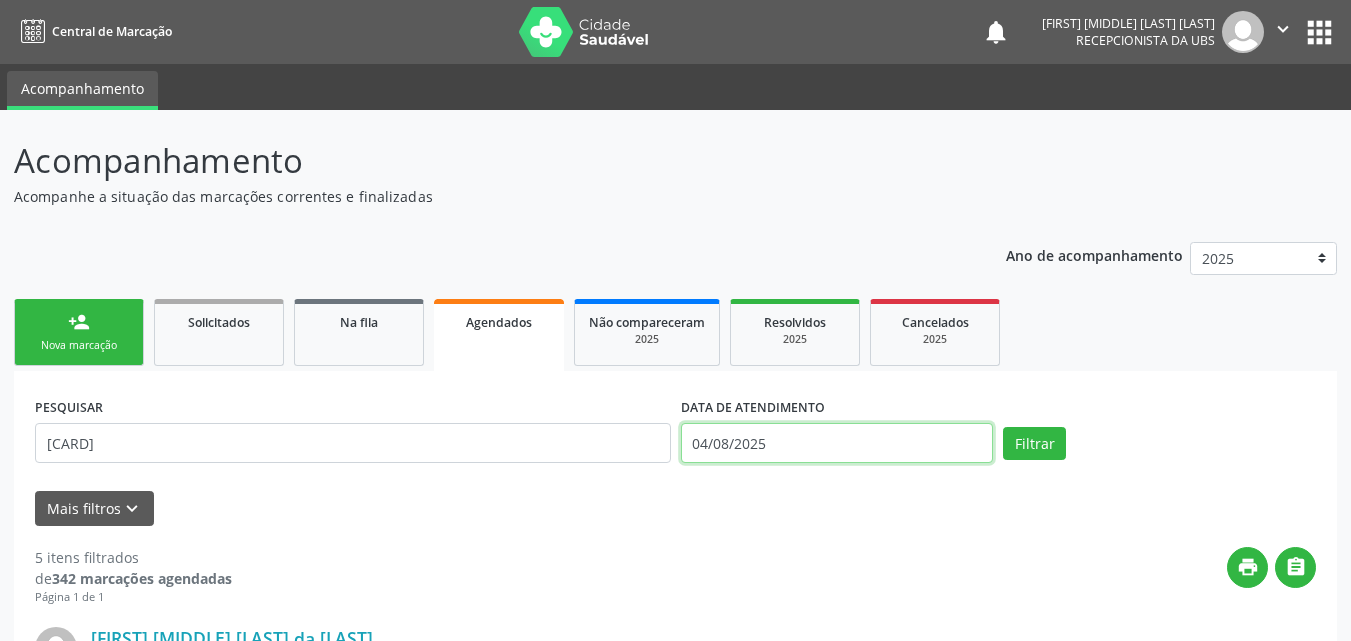 click on "04/08/2025" at bounding box center [837, 443] 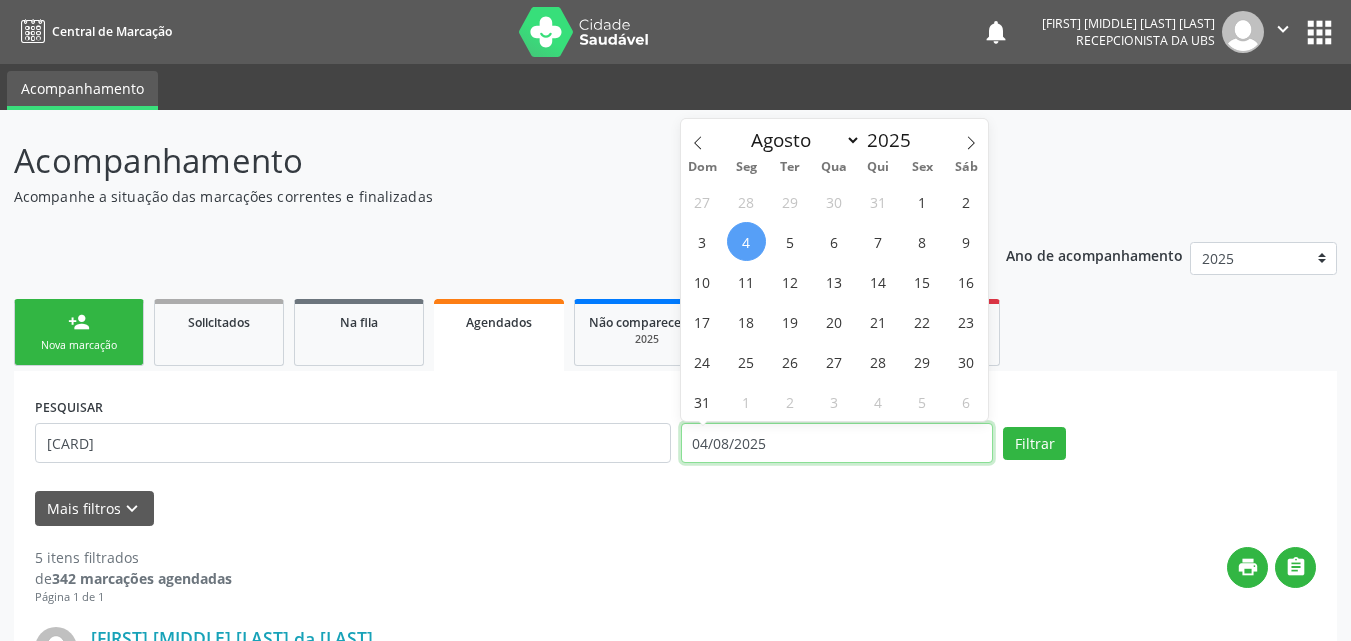 drag, startPoint x: 781, startPoint y: 446, endPoint x: 673, endPoint y: 444, distance: 108.01852 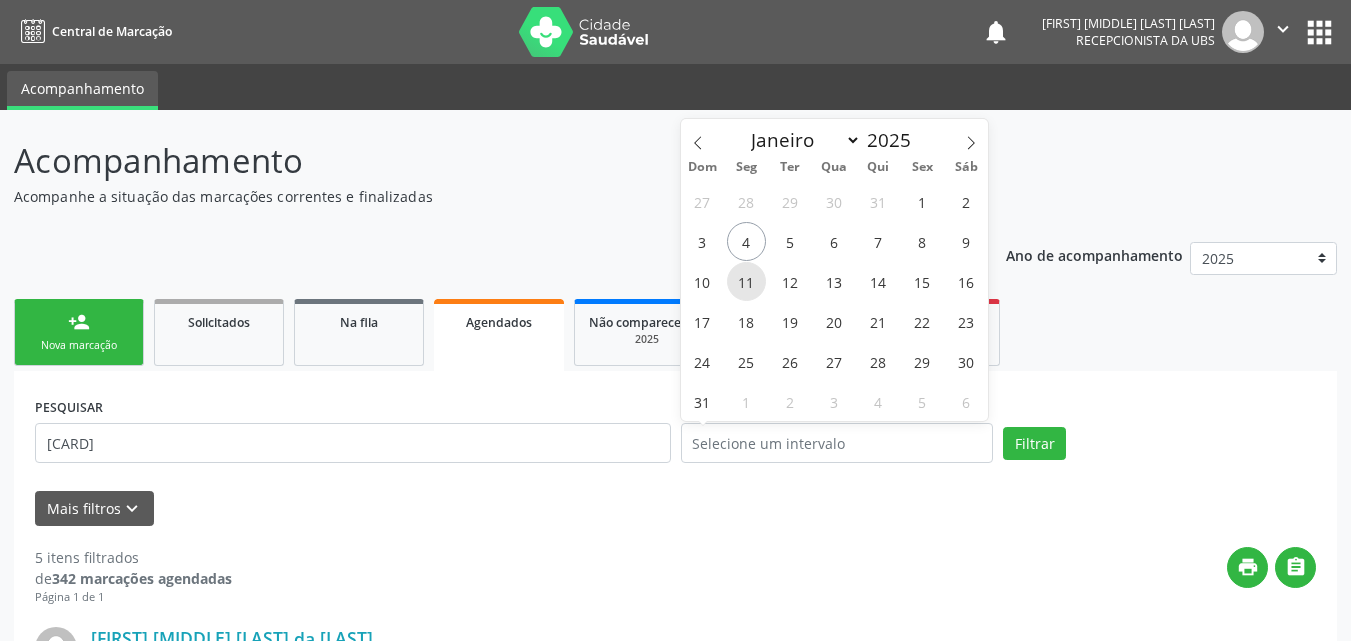 click on "11" at bounding box center [746, 281] 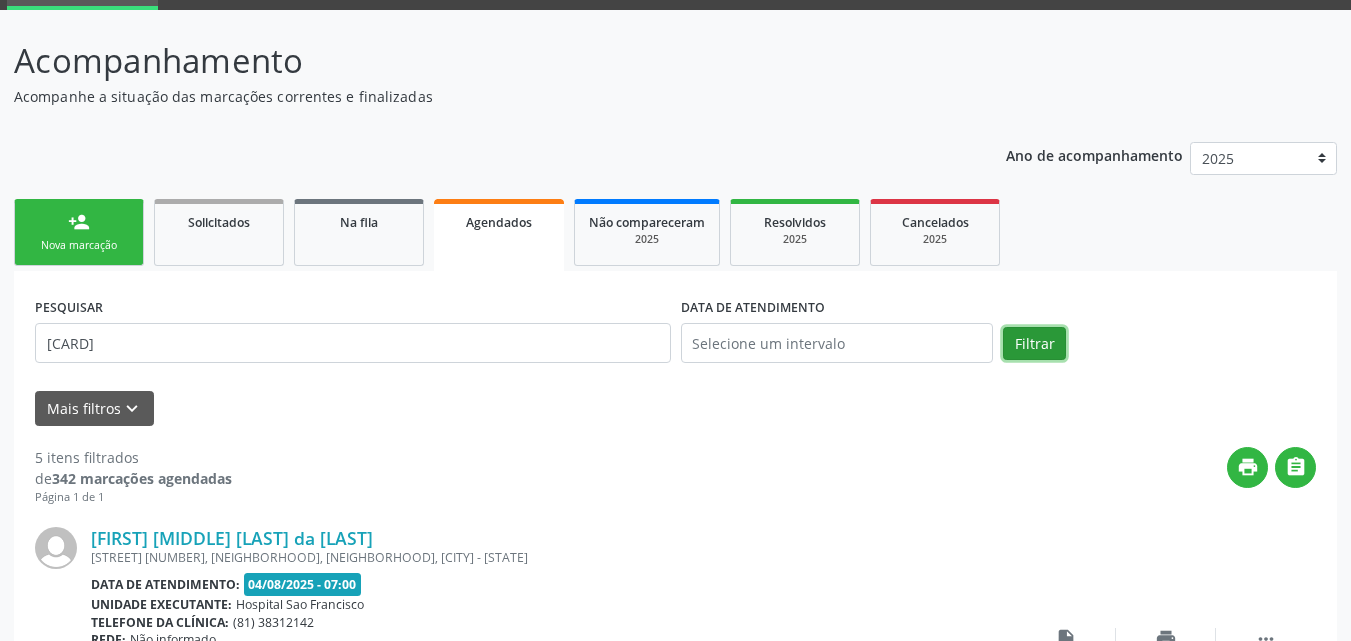 click on "Filtrar" at bounding box center [1034, 344] 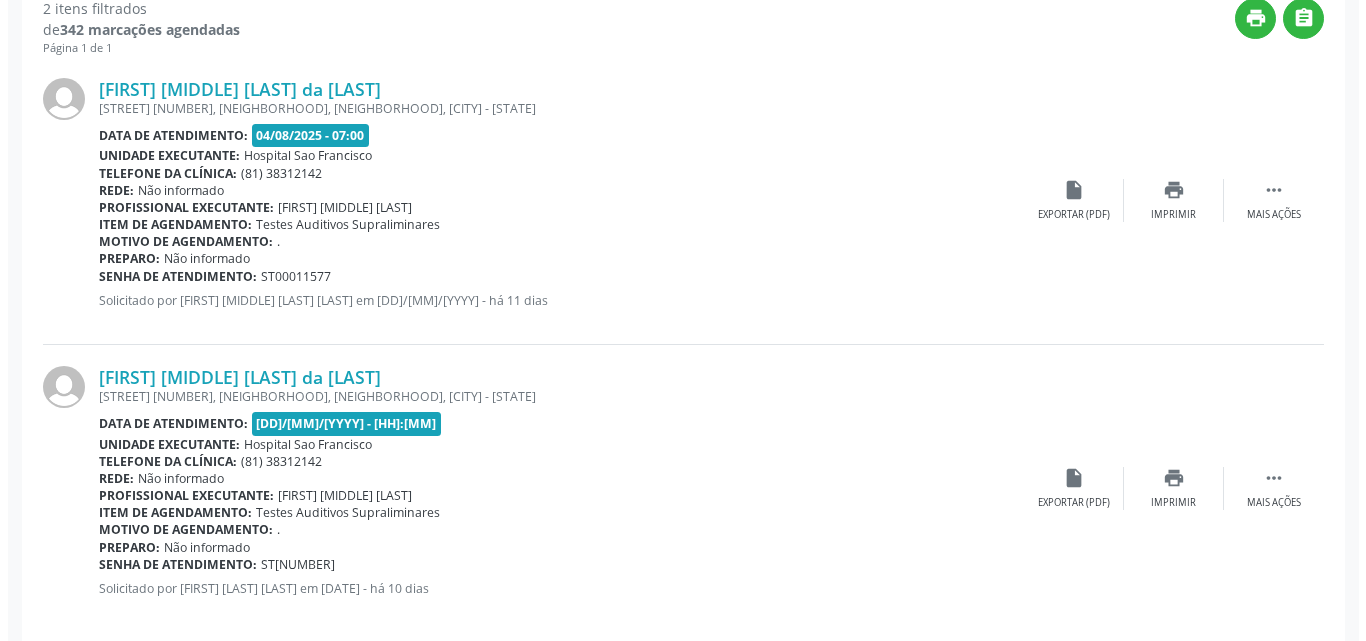 scroll, scrollTop: 575, scrollLeft: 0, axis: vertical 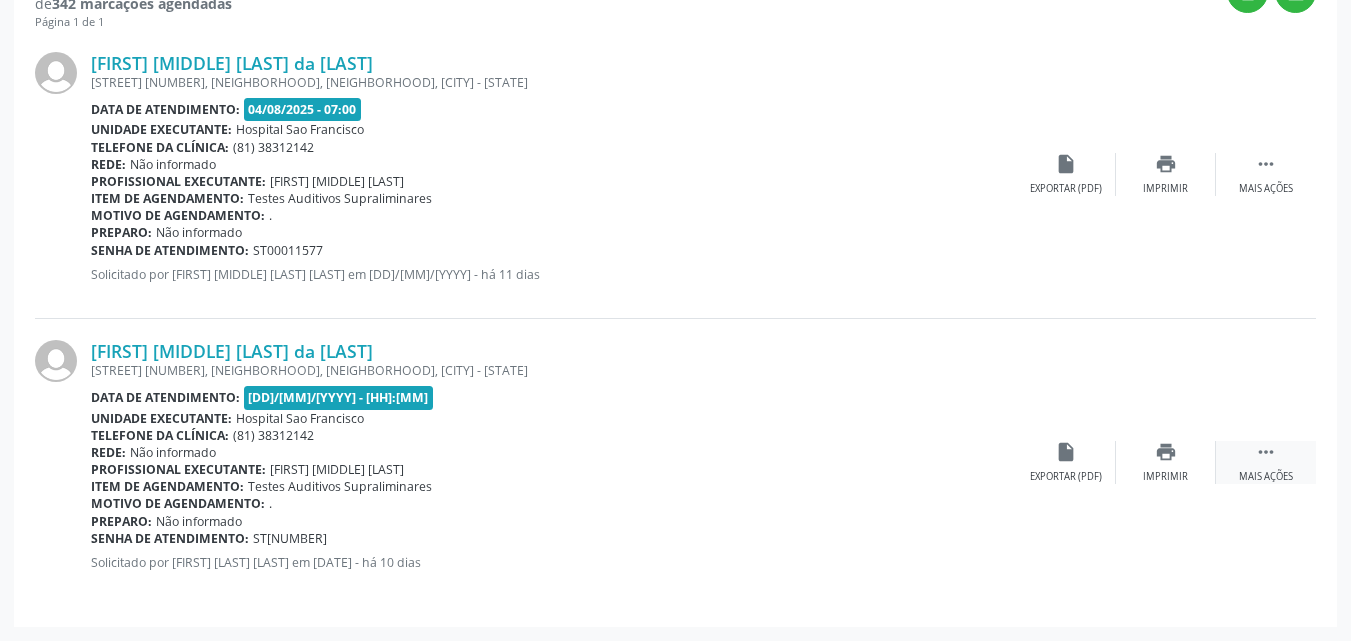 click on "
Mais ações" at bounding box center [1266, 462] 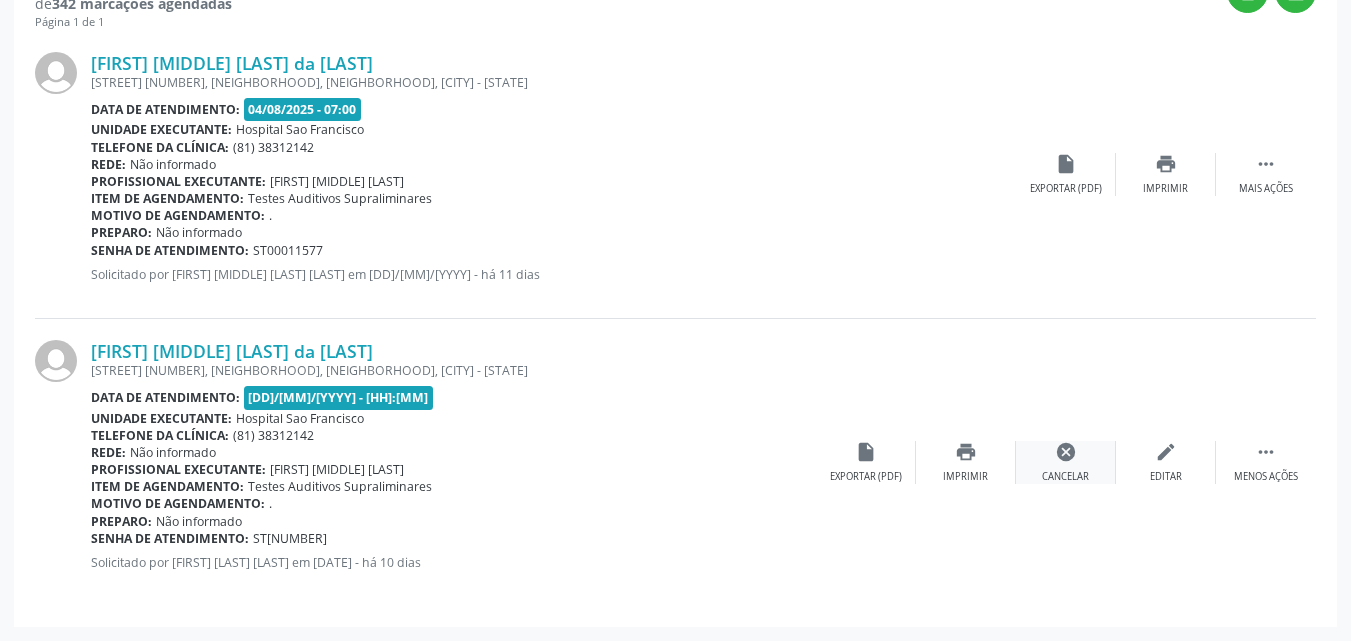 click on "Cancelar" at bounding box center (1065, 477) 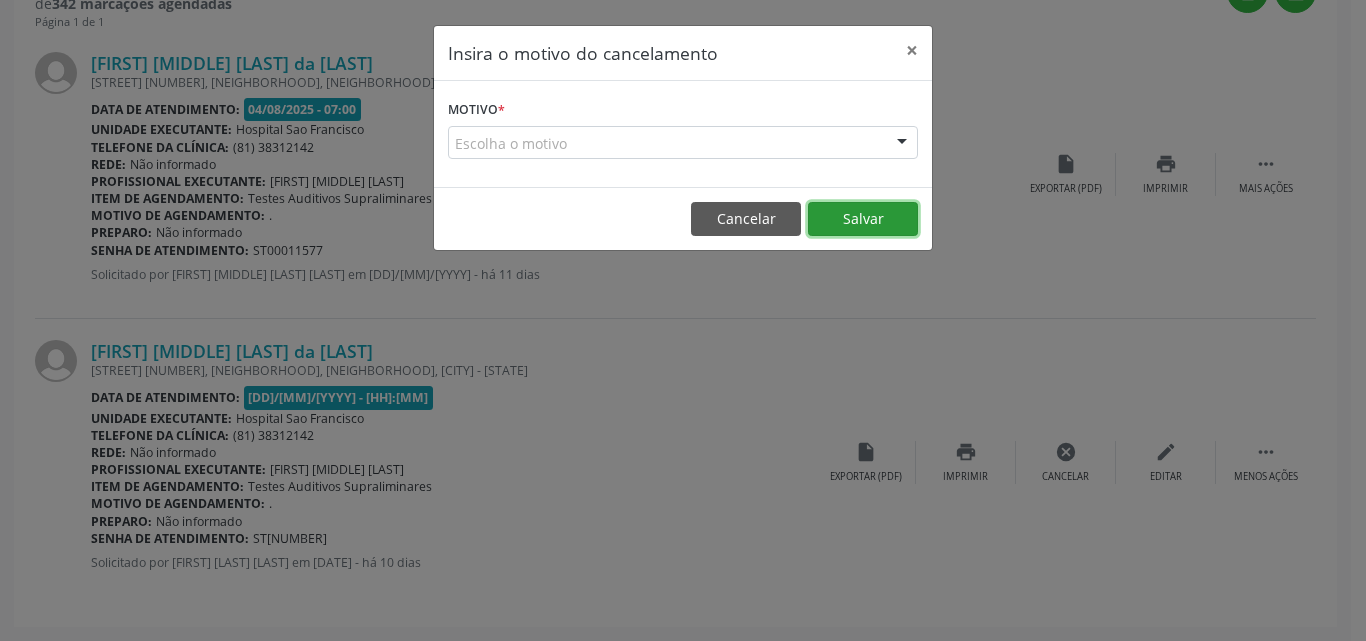 drag, startPoint x: 876, startPoint y: 232, endPoint x: 894, endPoint y: 151, distance: 82.9759 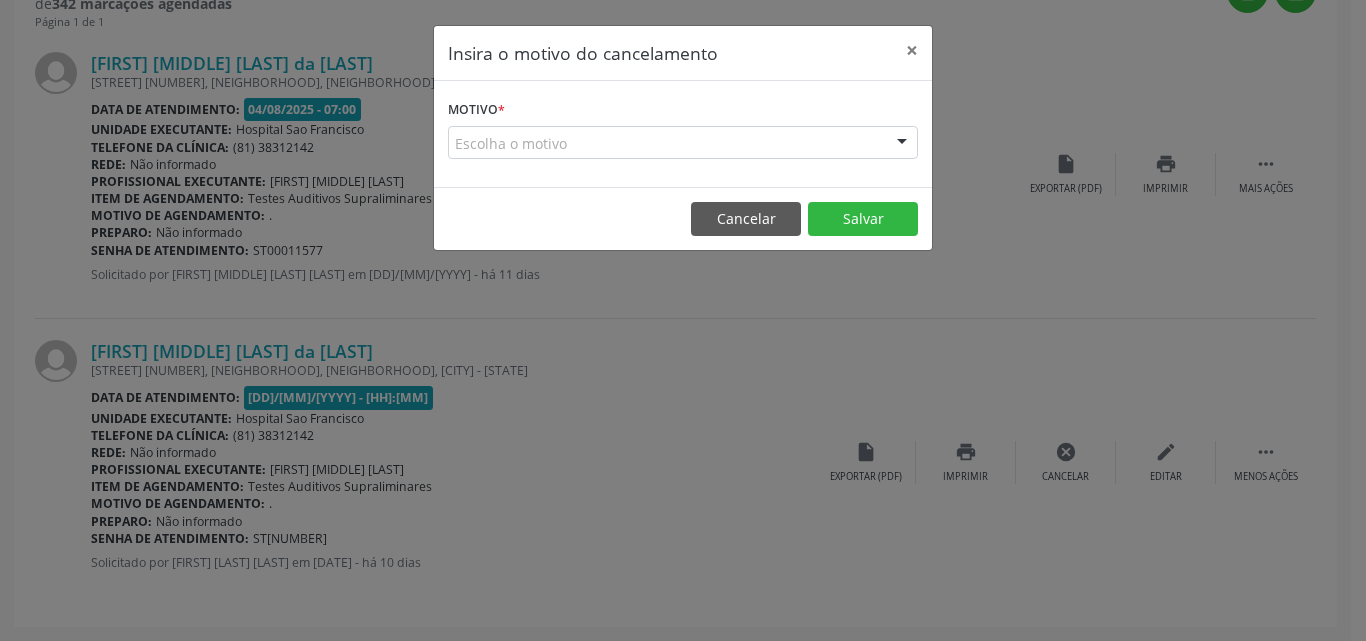 click at bounding box center (902, 144) 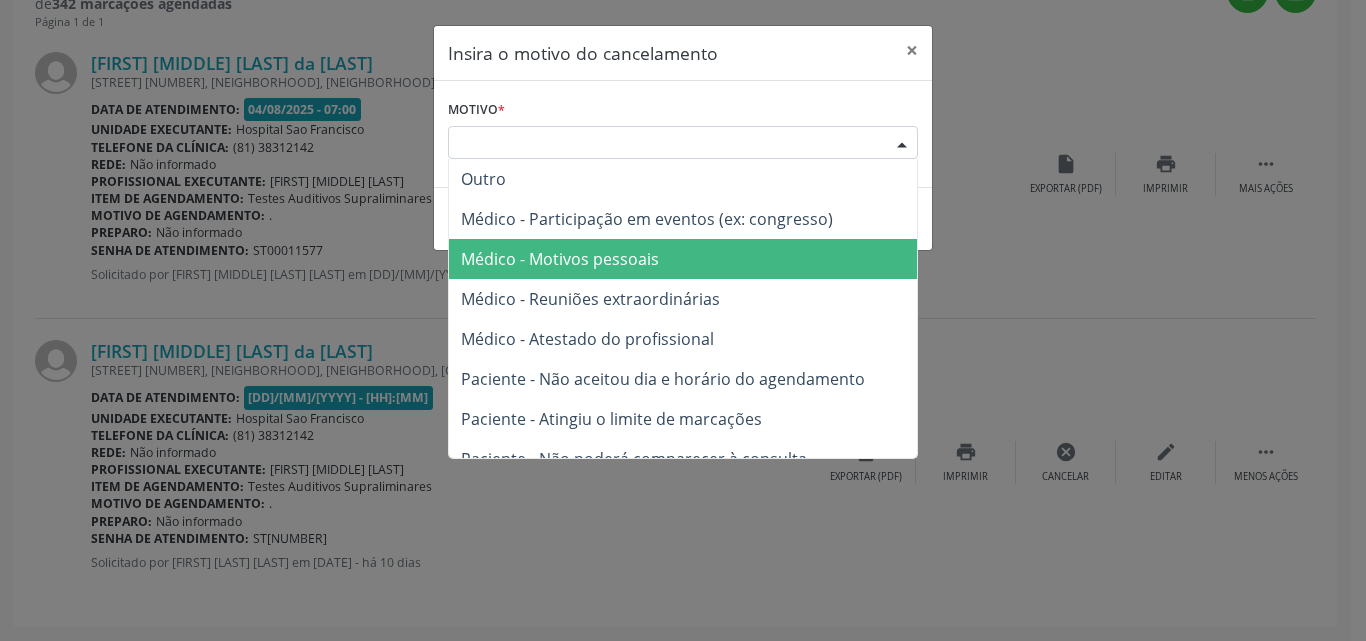 click on "Médico - Motivos pessoais" at bounding box center [683, 259] 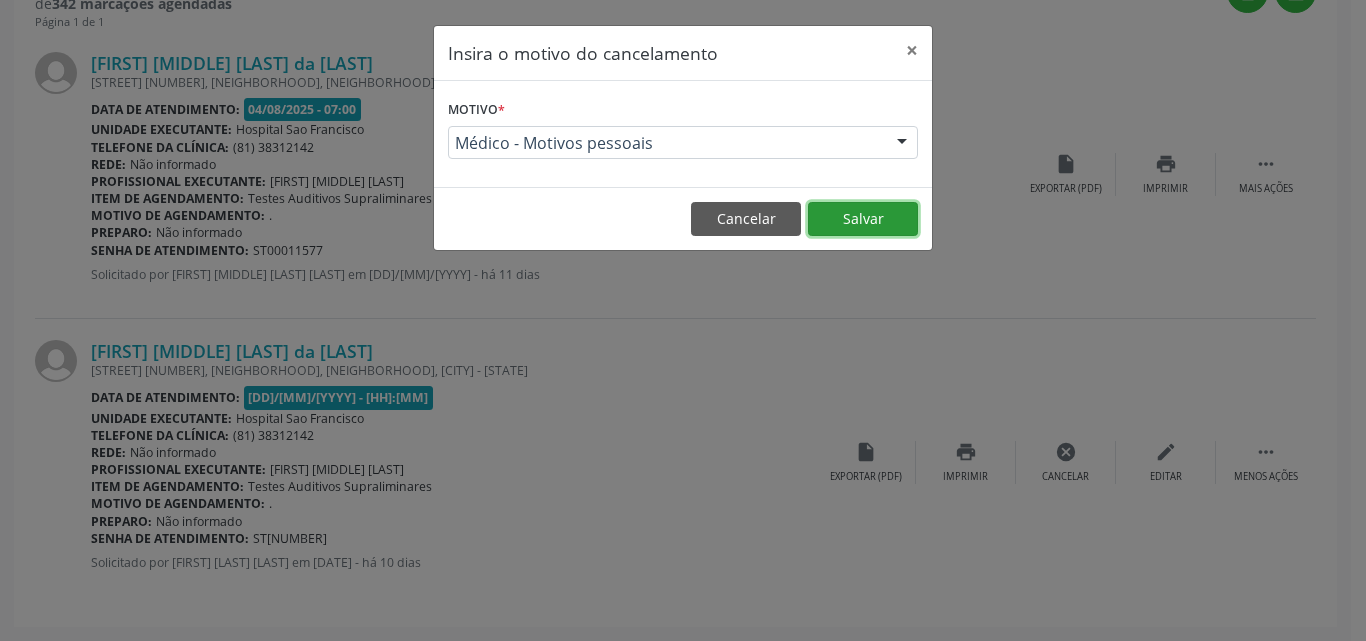 click on "Salvar" at bounding box center [863, 219] 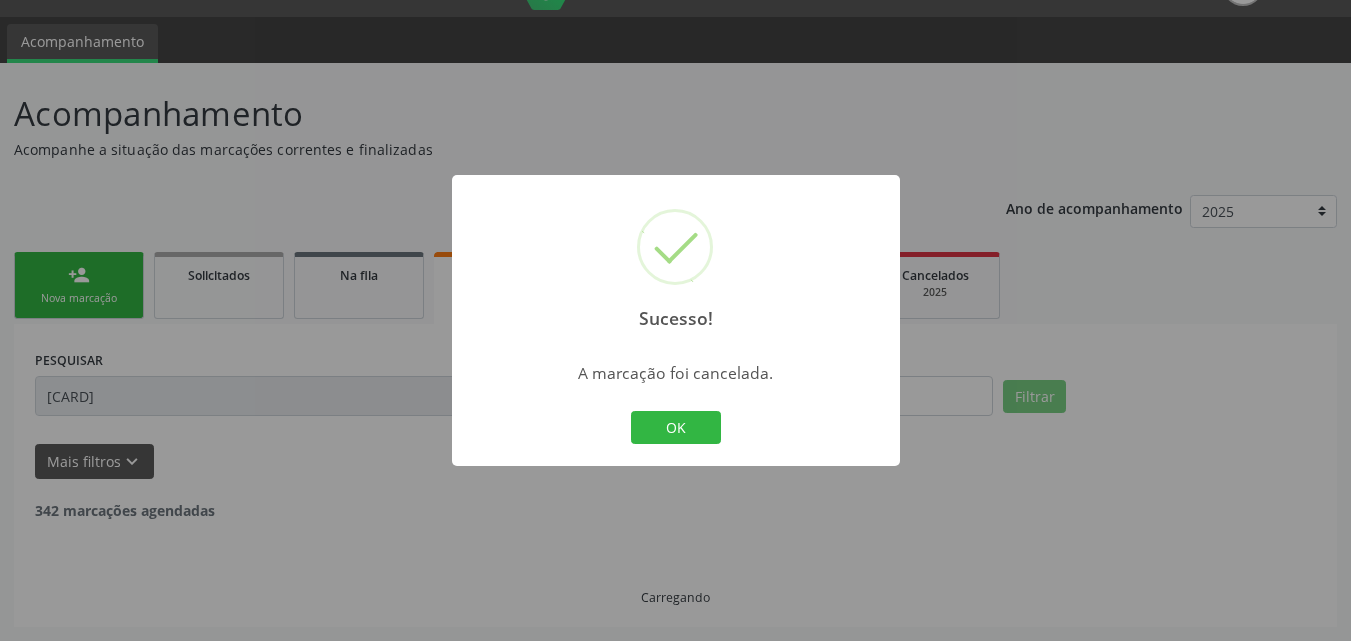 scroll, scrollTop: 287, scrollLeft: 0, axis: vertical 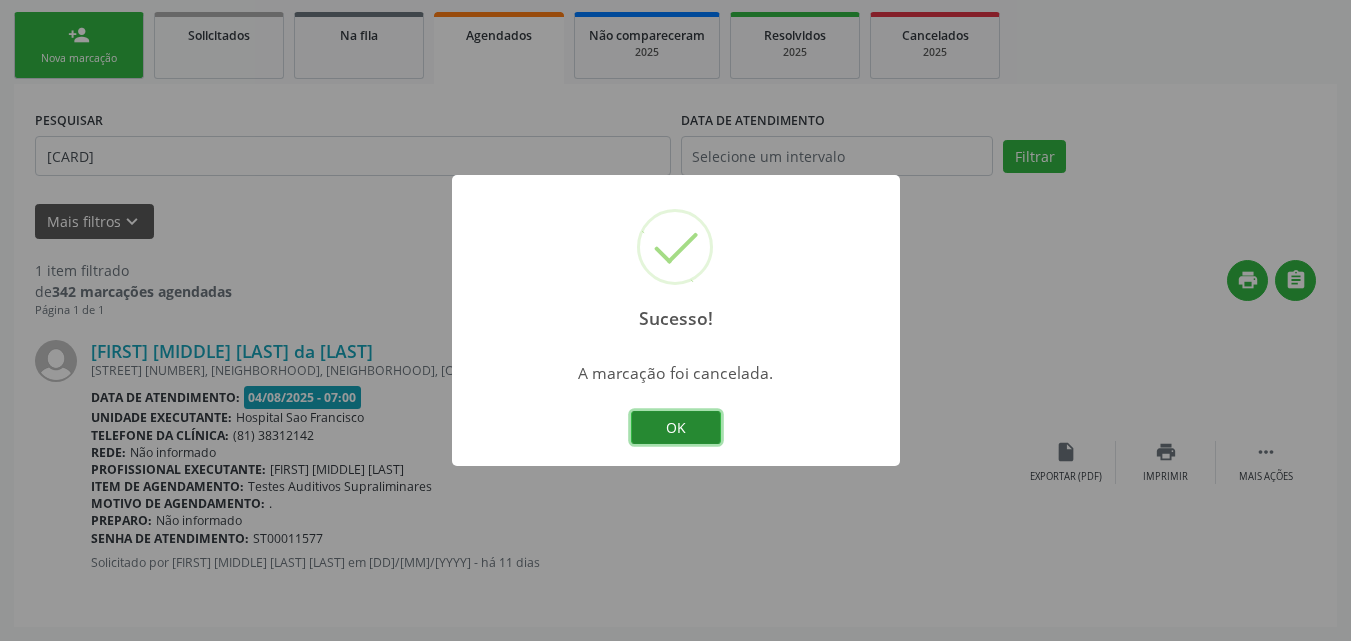 click on "OK" at bounding box center [676, 428] 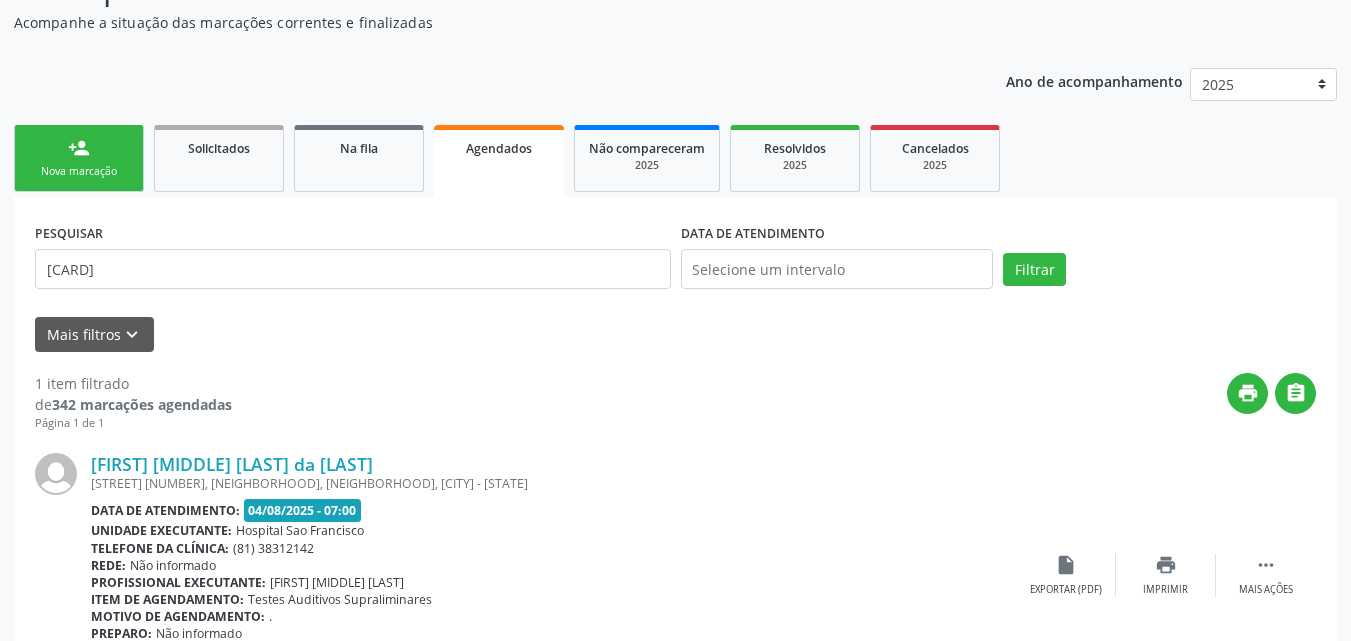 scroll, scrollTop: 0, scrollLeft: 0, axis: both 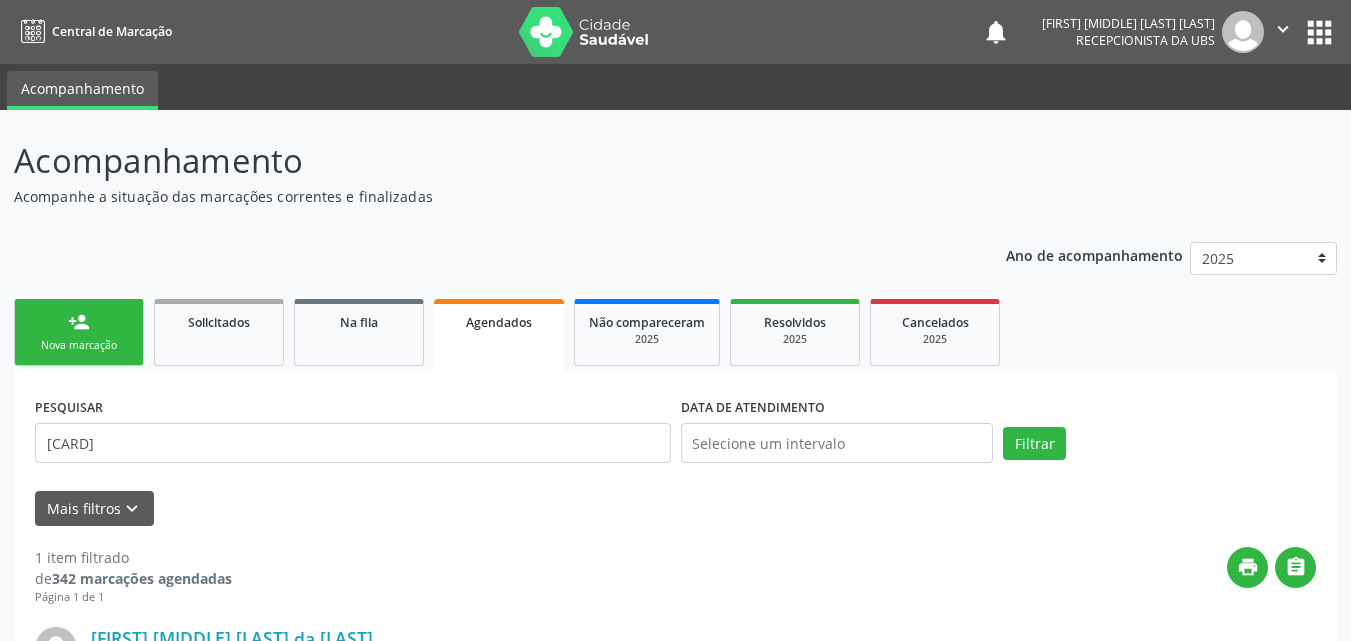click on "Nova marcação" at bounding box center [79, 345] 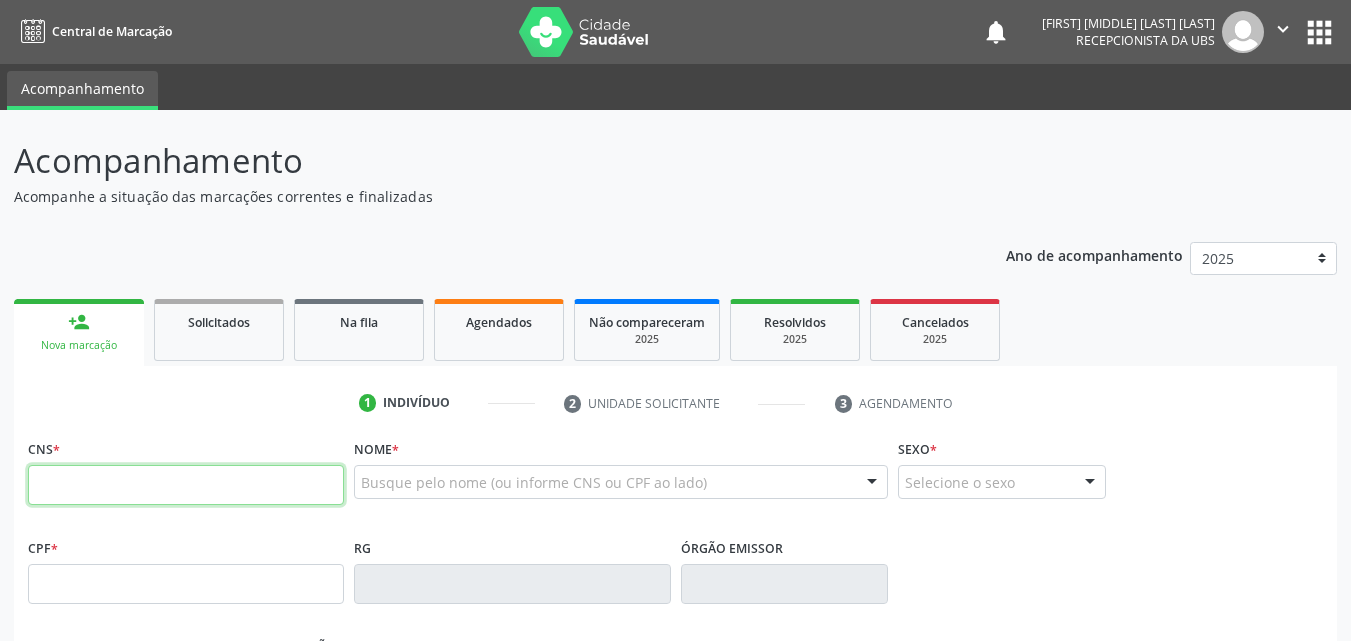 click at bounding box center (186, 485) 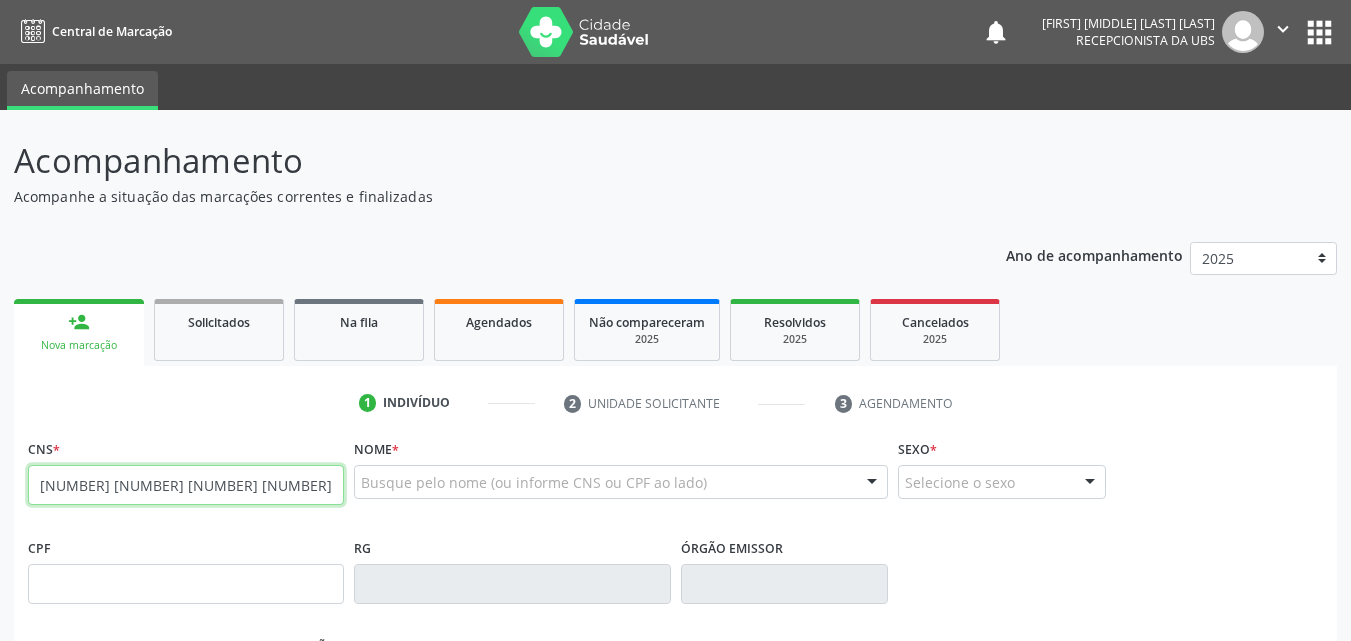 type on "[NUMBER] [NUMBER] [NUMBER] [NUMBER]" 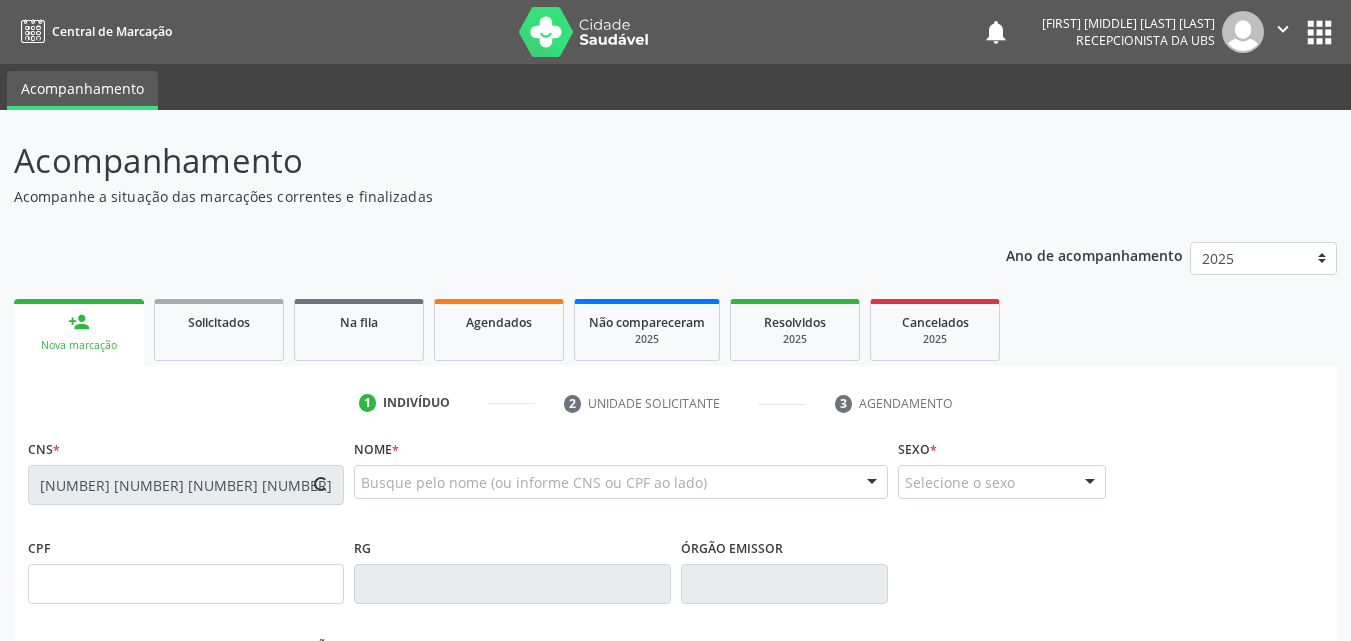 type on "[NUMBER].[NUMBER].[NUMBER]-[NUMBER]" 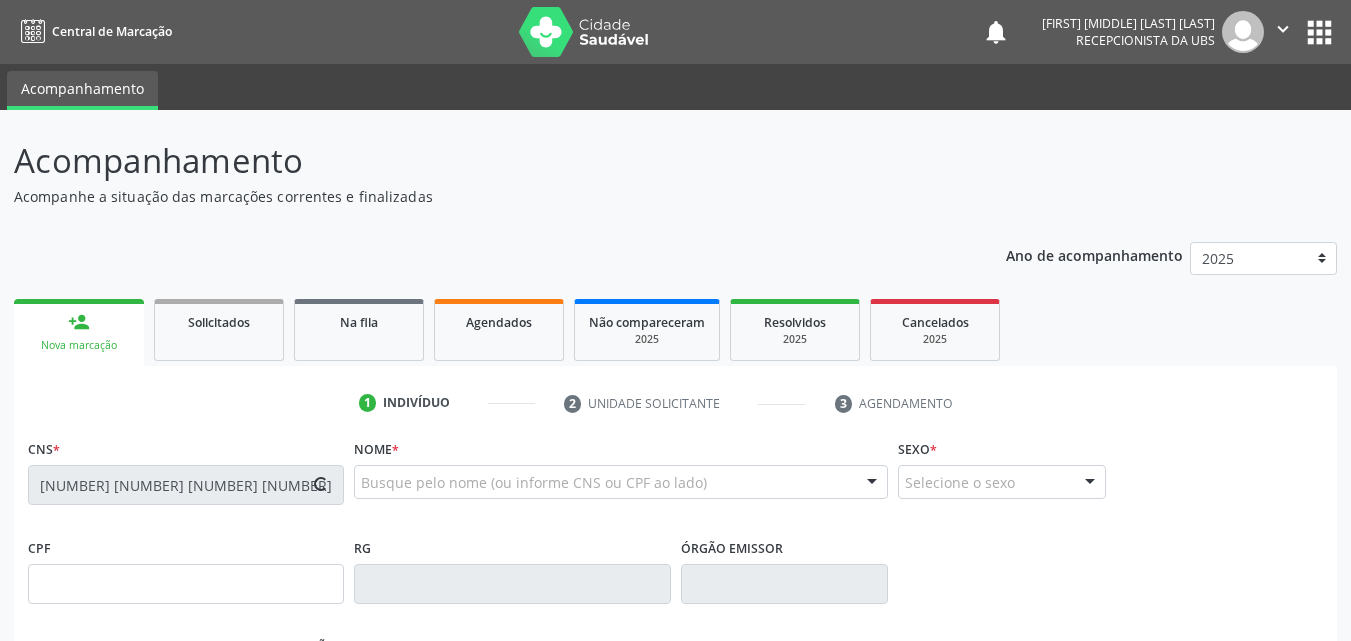 type on "22/07/2025" 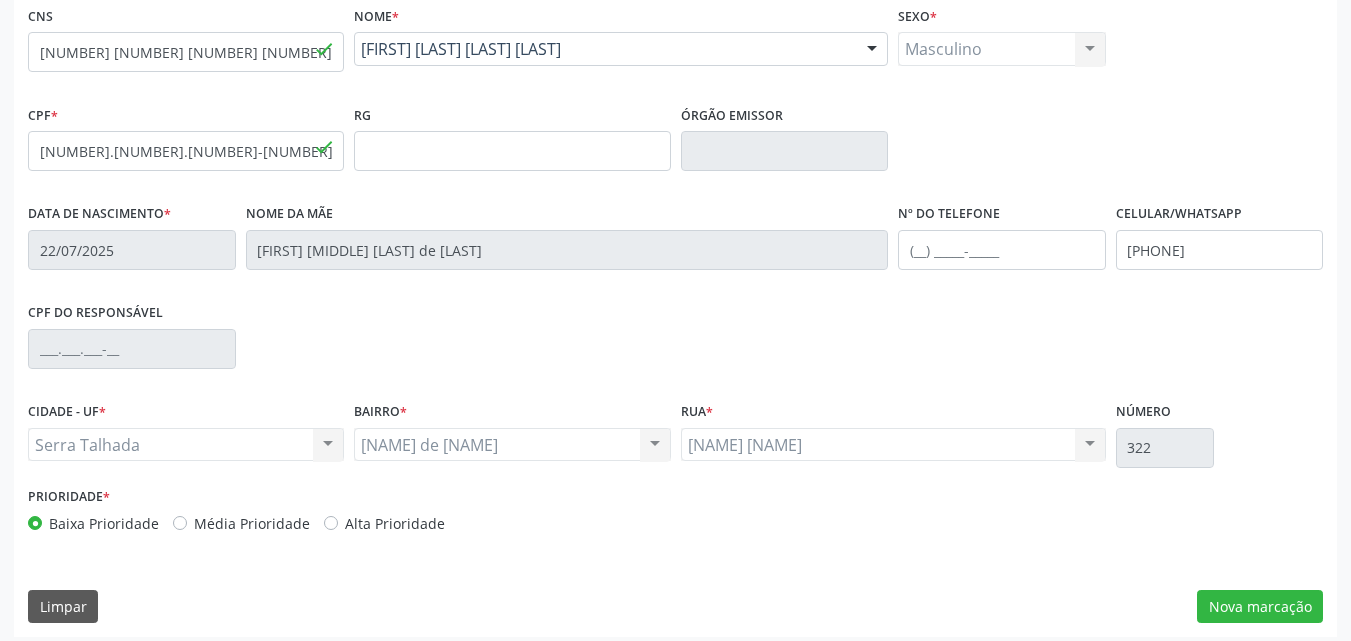 scroll, scrollTop: 443, scrollLeft: 0, axis: vertical 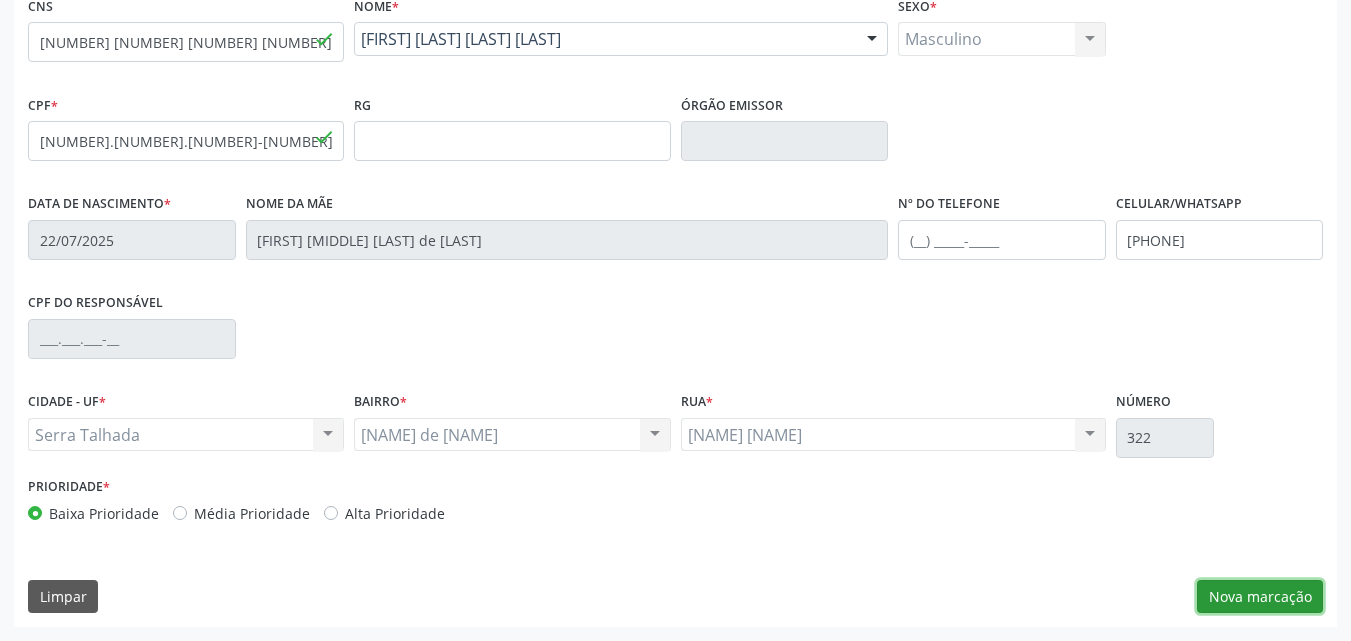 click on "Nova marcação" at bounding box center [1260, 597] 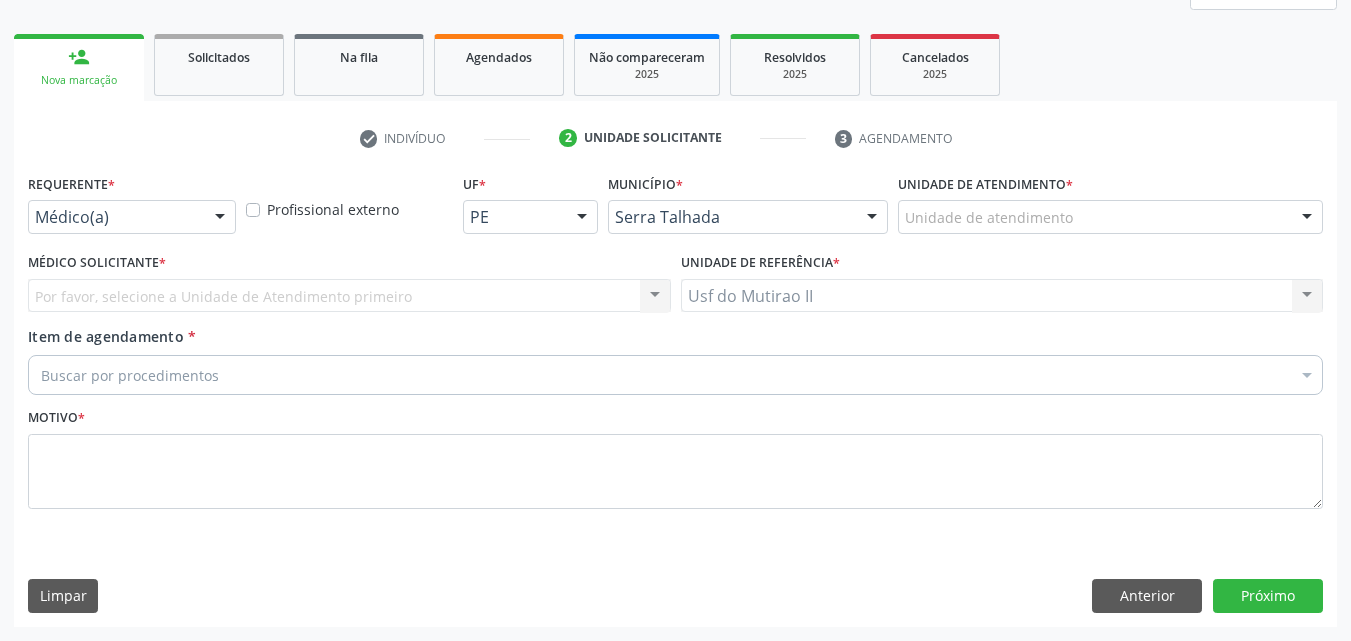 scroll, scrollTop: 265, scrollLeft: 0, axis: vertical 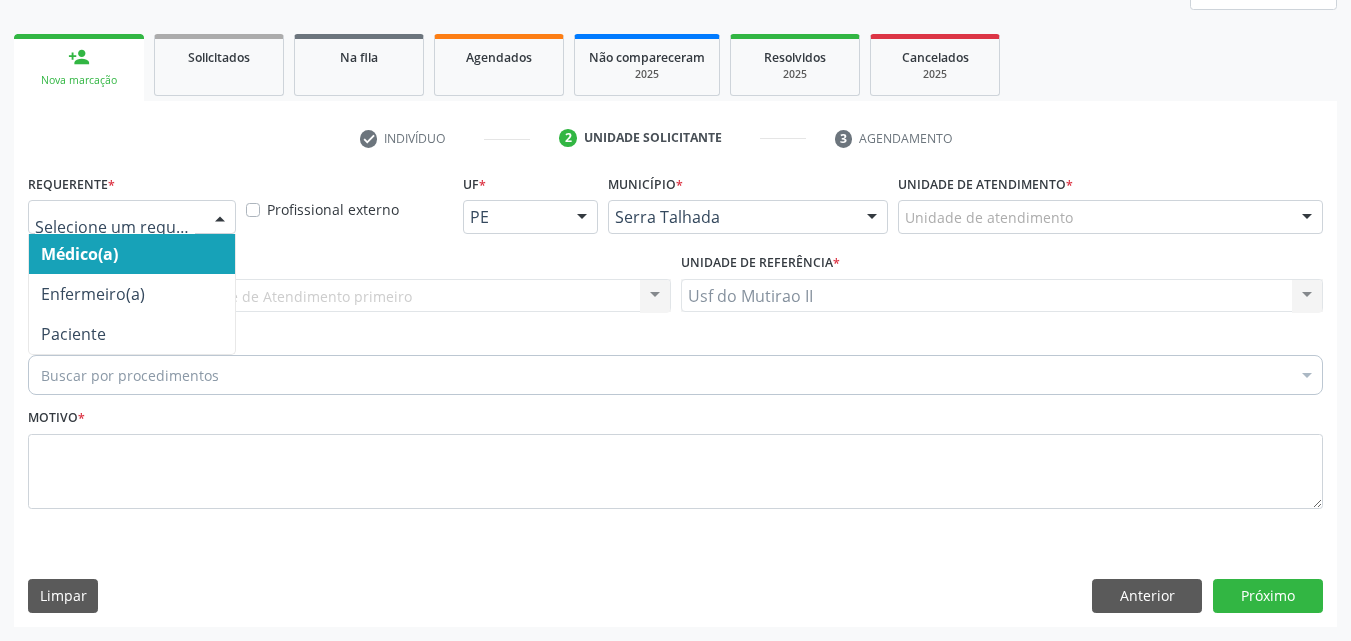 click at bounding box center (220, 218) 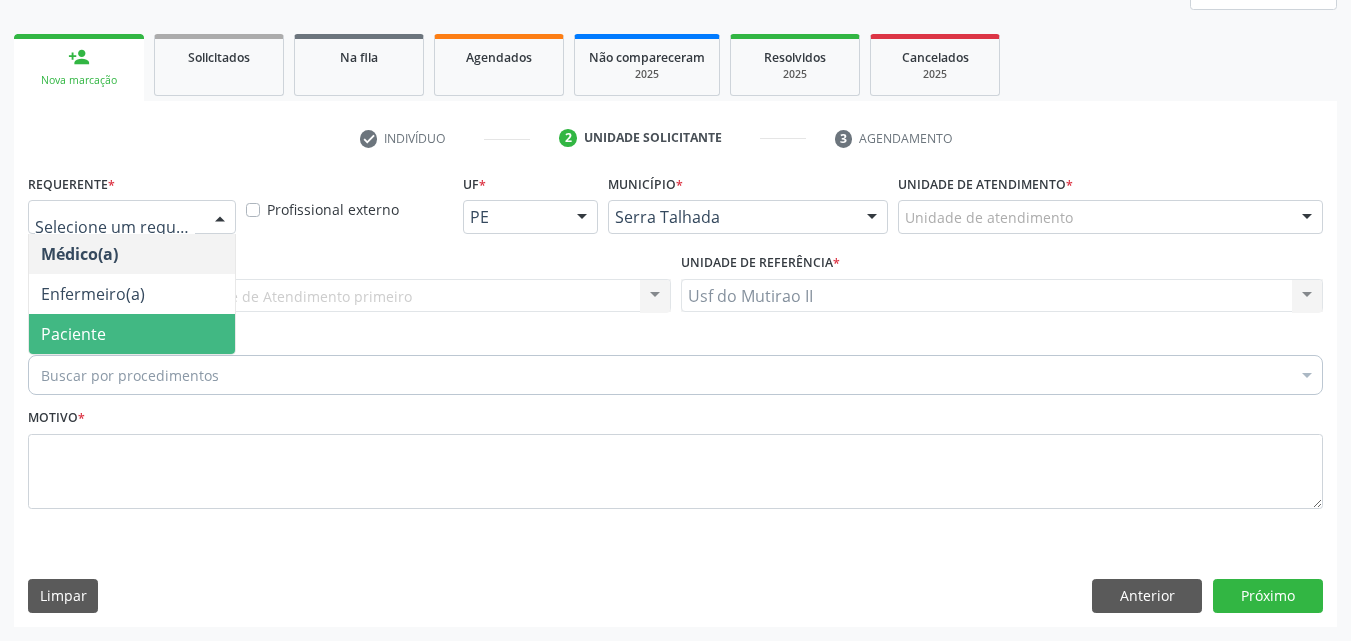 click on "Paciente" at bounding box center [132, 334] 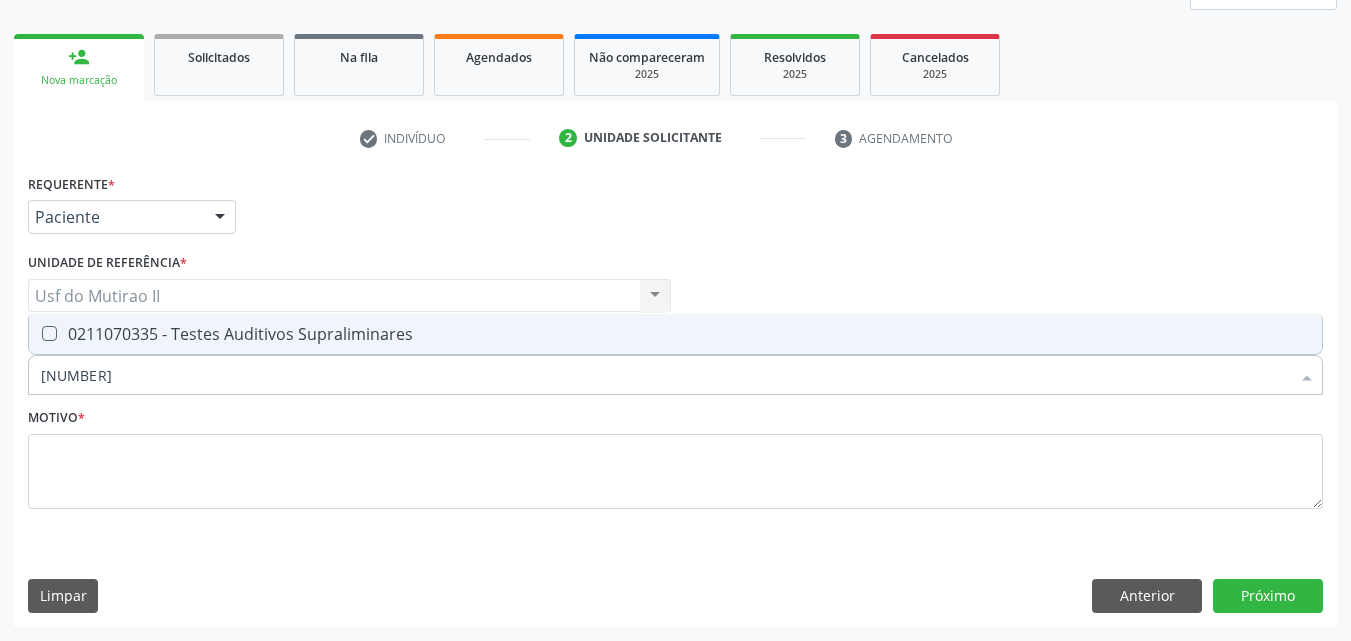 type on "0211070335" 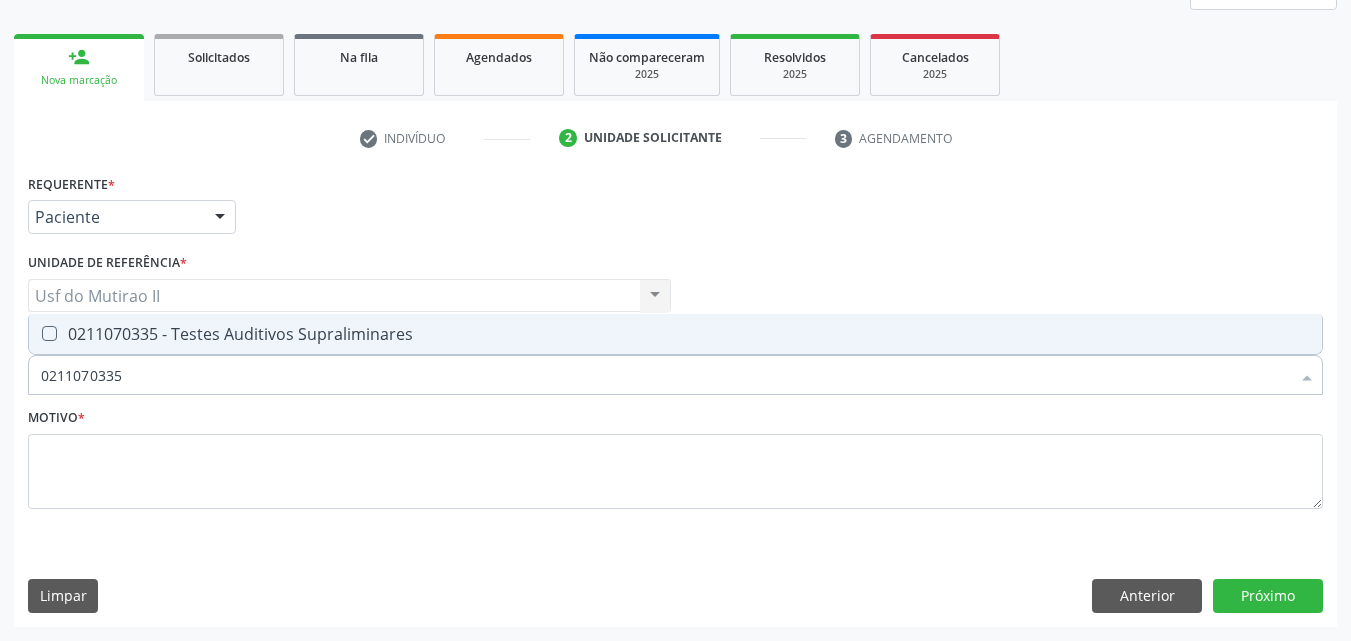 click on "0211070335 - Testes Auditivos Supraliminares" at bounding box center (675, 334) 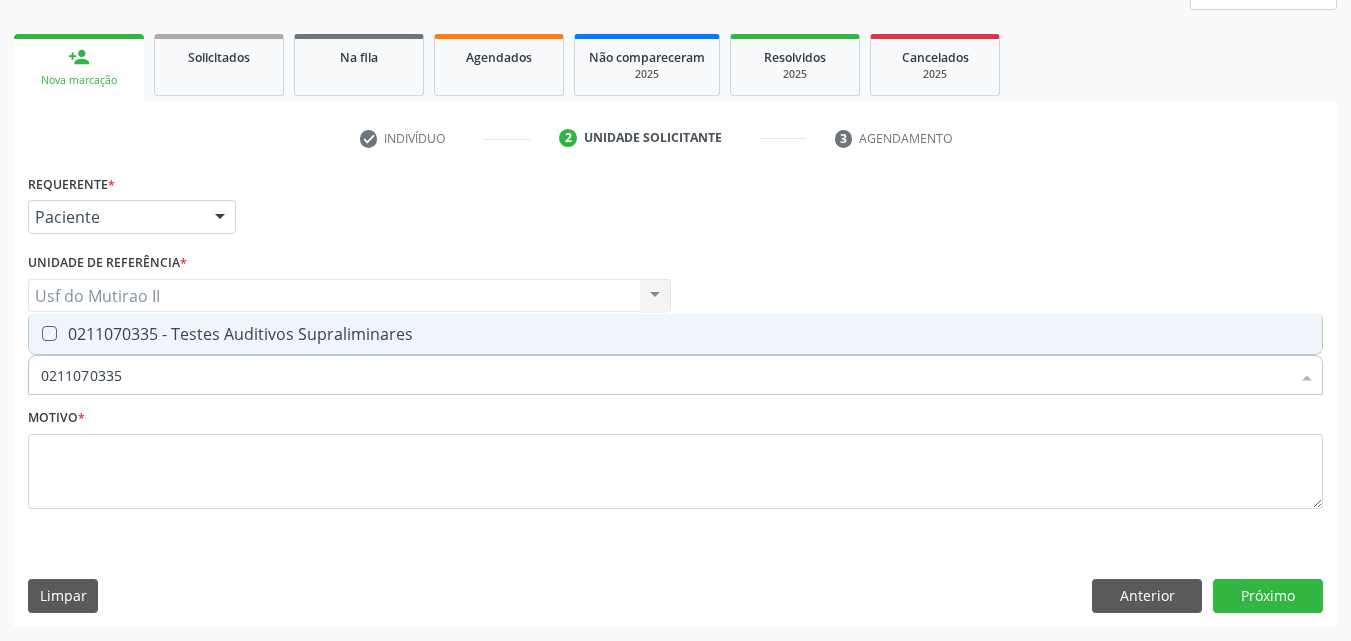 checkbox on "true" 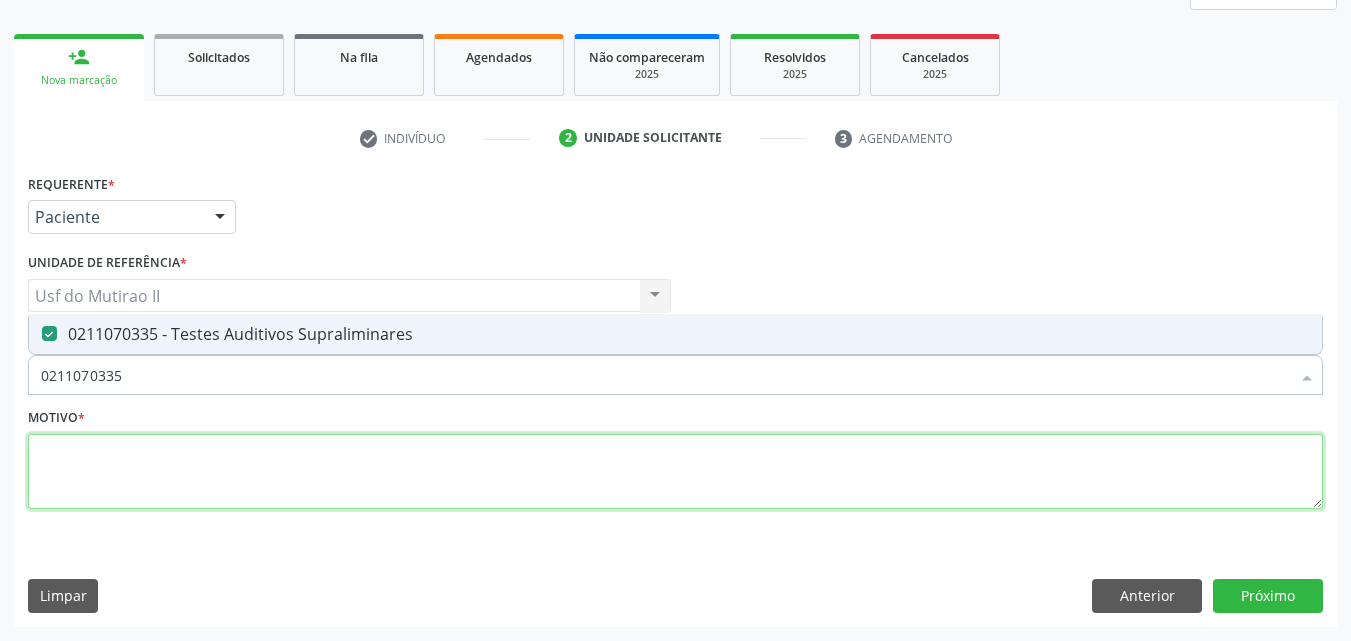 click at bounding box center (675, 472) 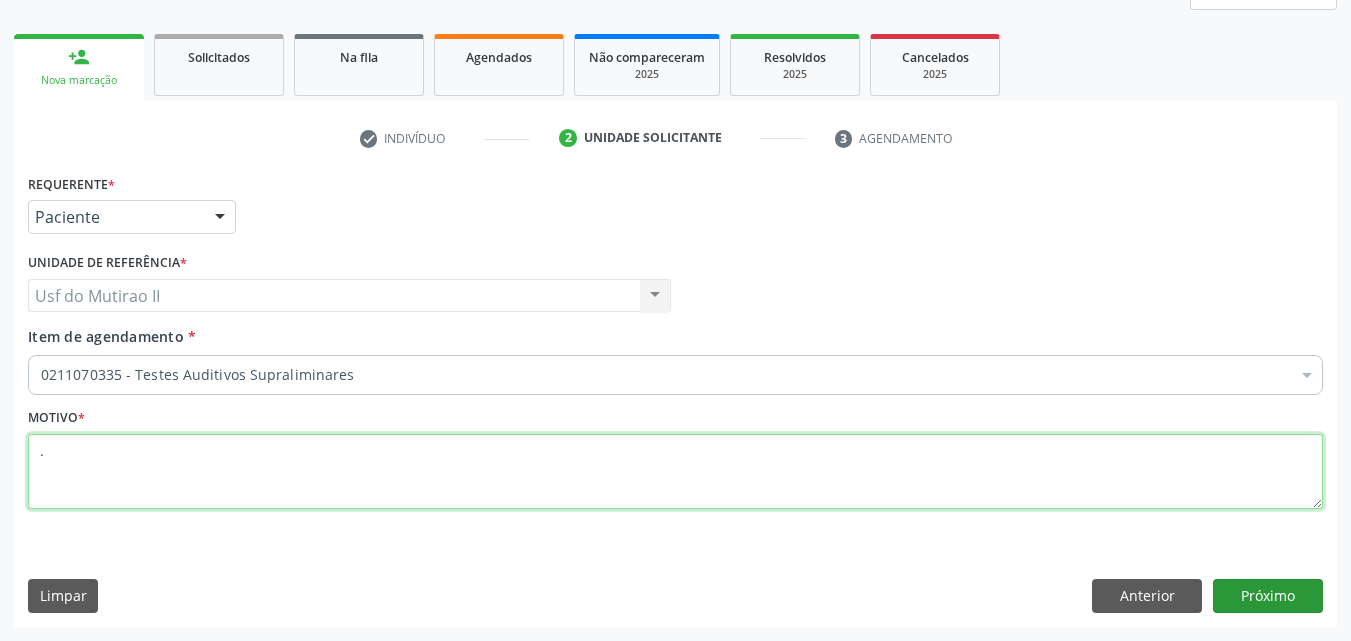 type on "." 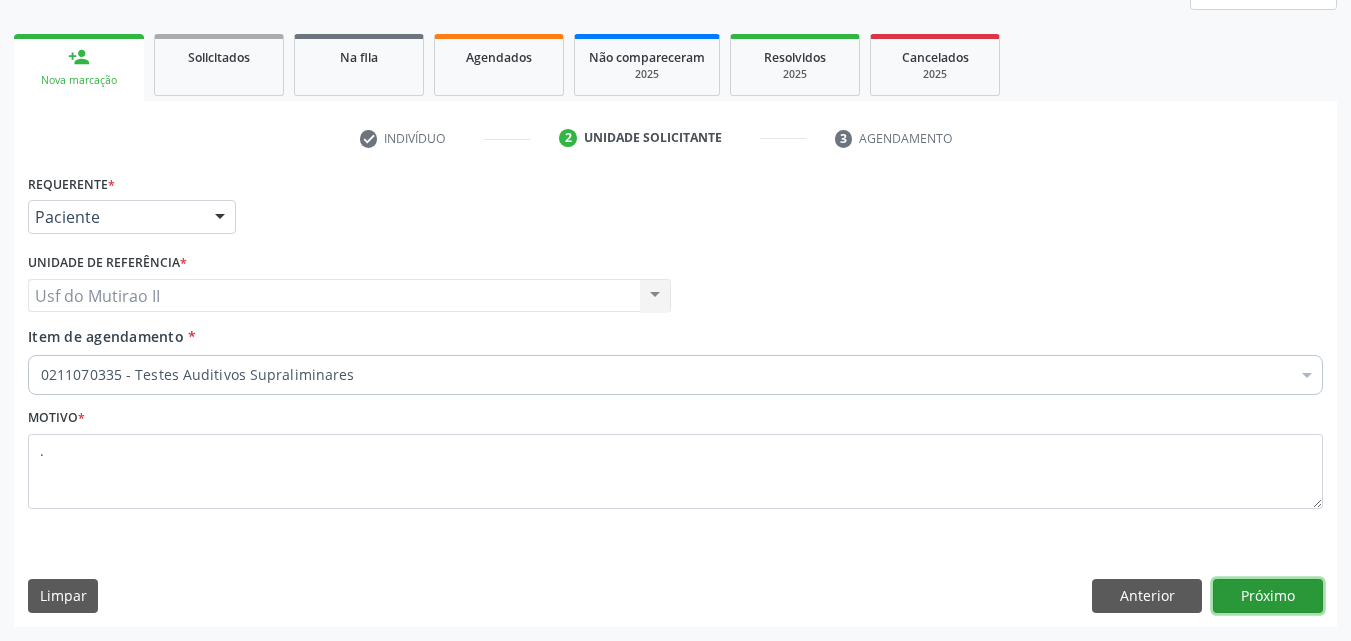 click on "Próximo" at bounding box center (1268, 596) 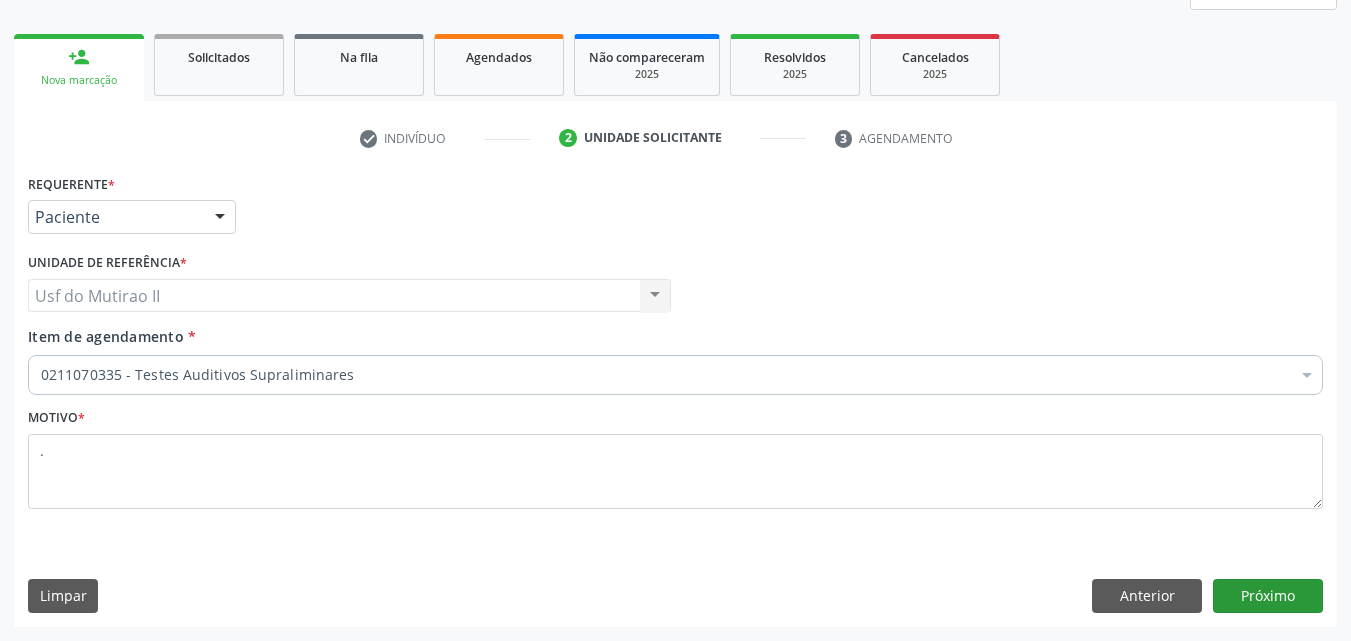 scroll, scrollTop: 229, scrollLeft: 0, axis: vertical 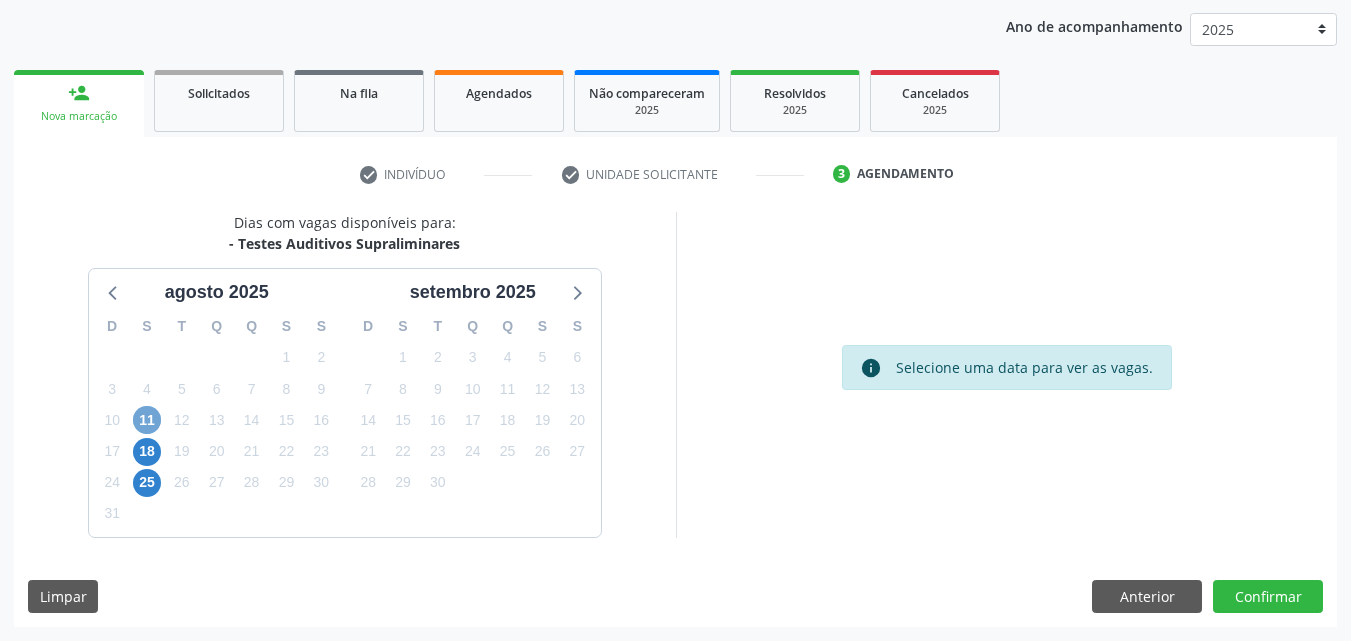 click on "11" at bounding box center [147, 420] 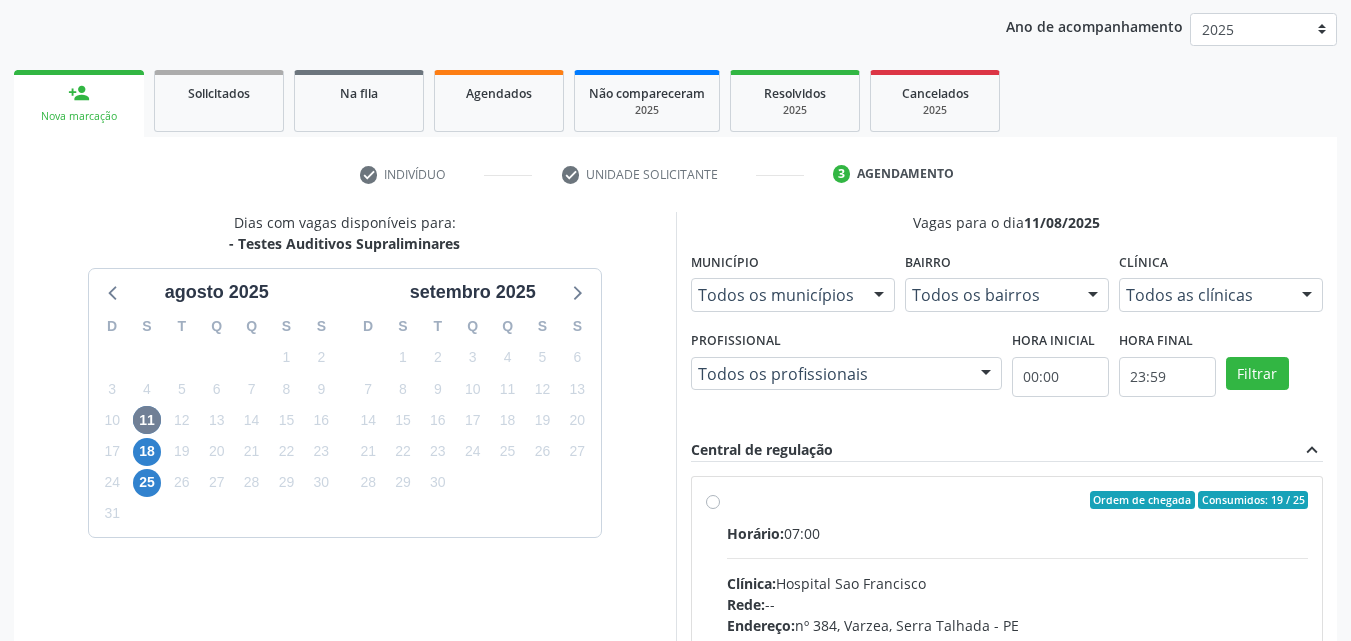 click on "Horário:   07:00" at bounding box center (1018, 533) 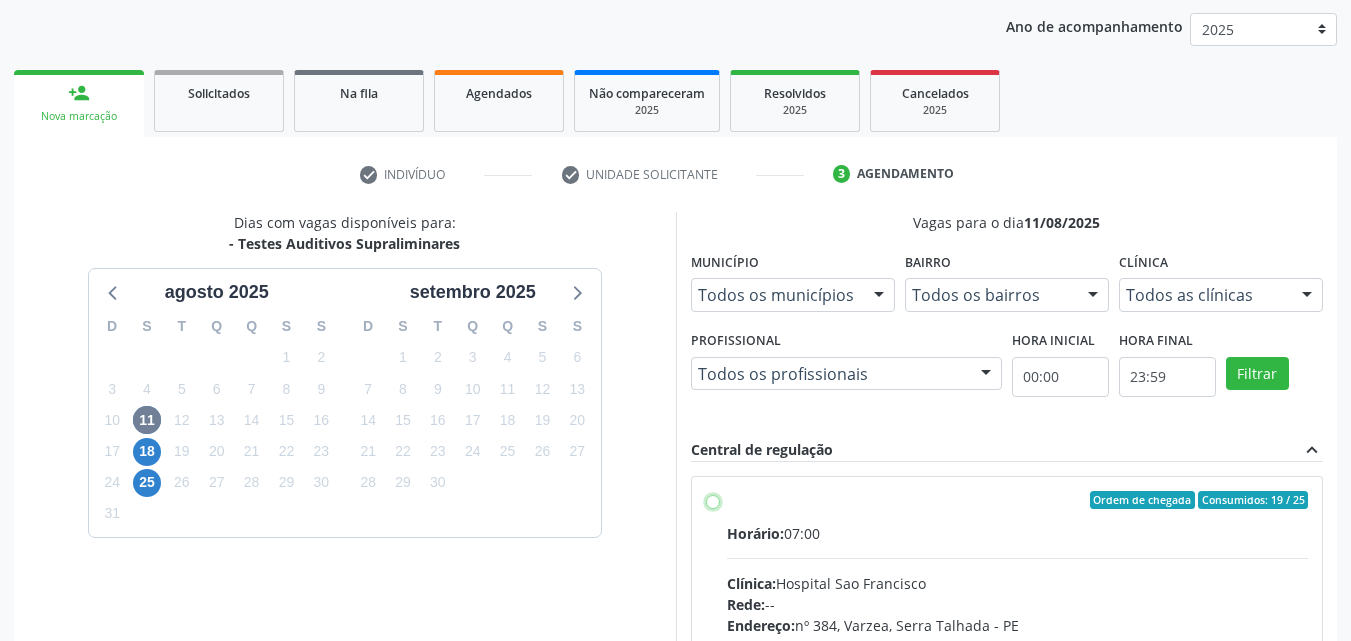 click on "Ordem de chegada
Consumidos: [NUMBER] / [NUMBER]
Horário:   [HH]:[MM]
Clínica:  [NAME] [NAME]
Rede:
--
Endereço:   nº [NUMBER], [NAME], [NAME] - [STATE]
Telefone:   ([PHONE])
Profissional:
[FIRST] [MIDDLE] [LAST]
Informações adicionais sobre o atendimento
Idade de atendimento:
de 0 a 120 anos
Gênero(s) atendido(s):
Masculino e Feminino
Informações adicionais:
--" at bounding box center [713, 500] 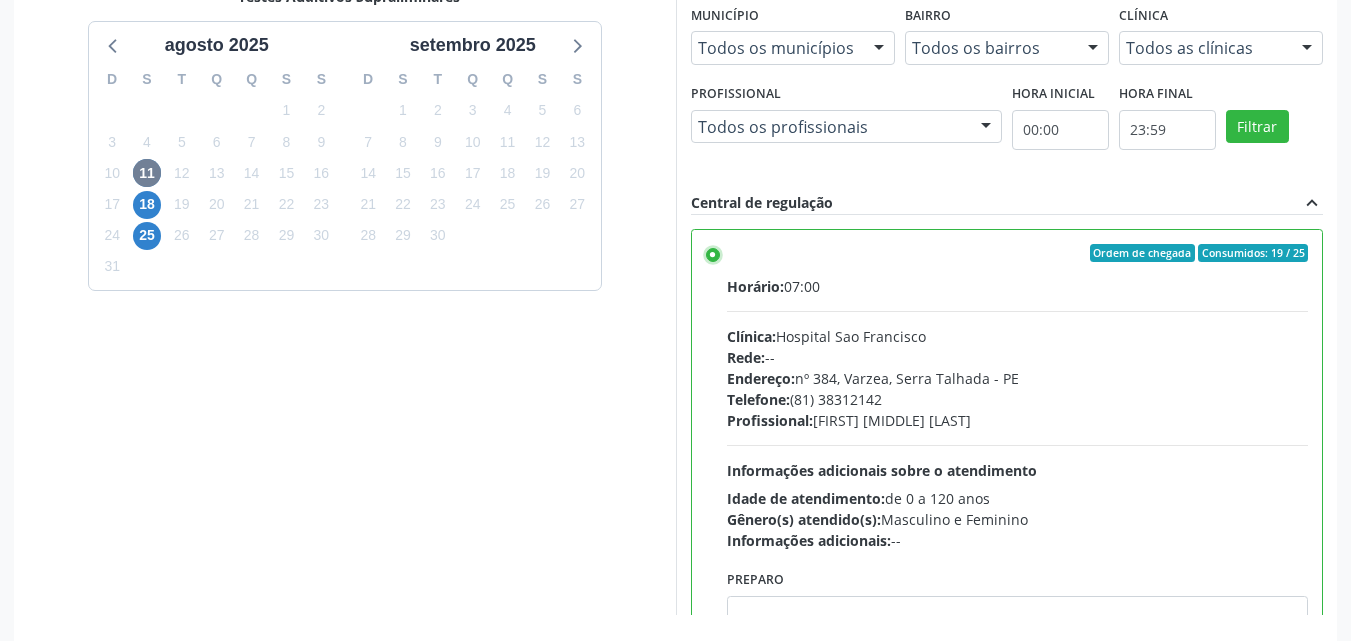 scroll, scrollTop: 554, scrollLeft: 0, axis: vertical 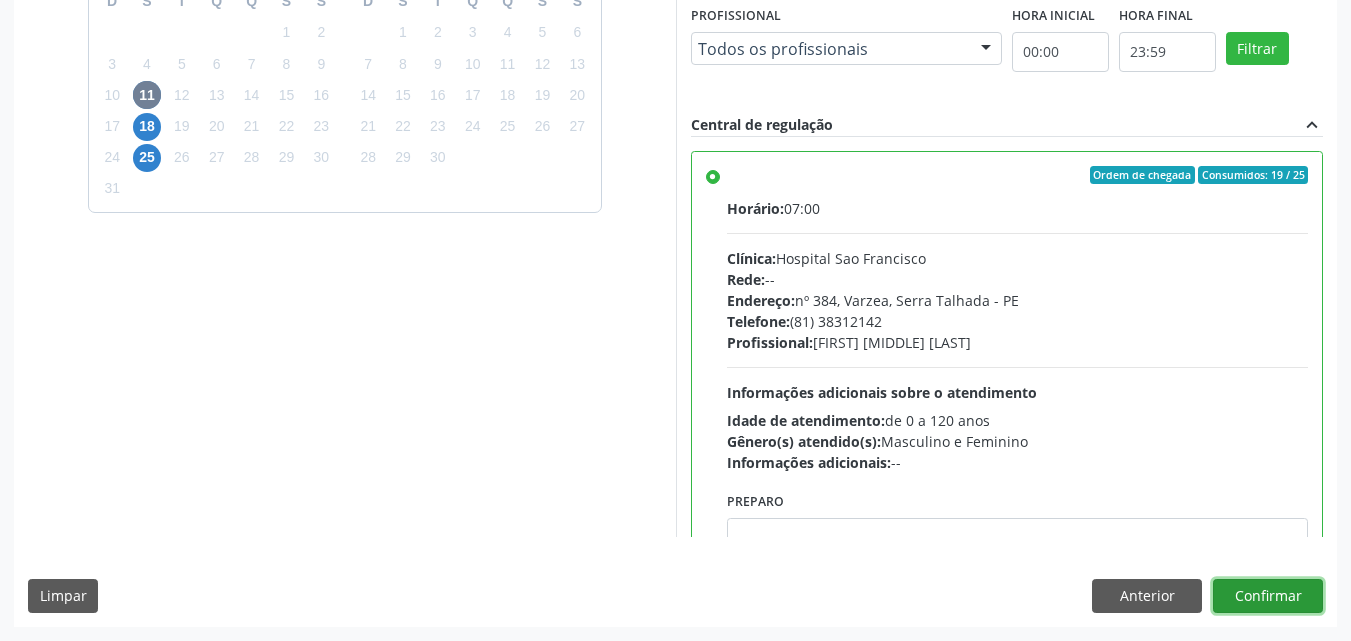 click on "Confirmar" at bounding box center (1268, 596) 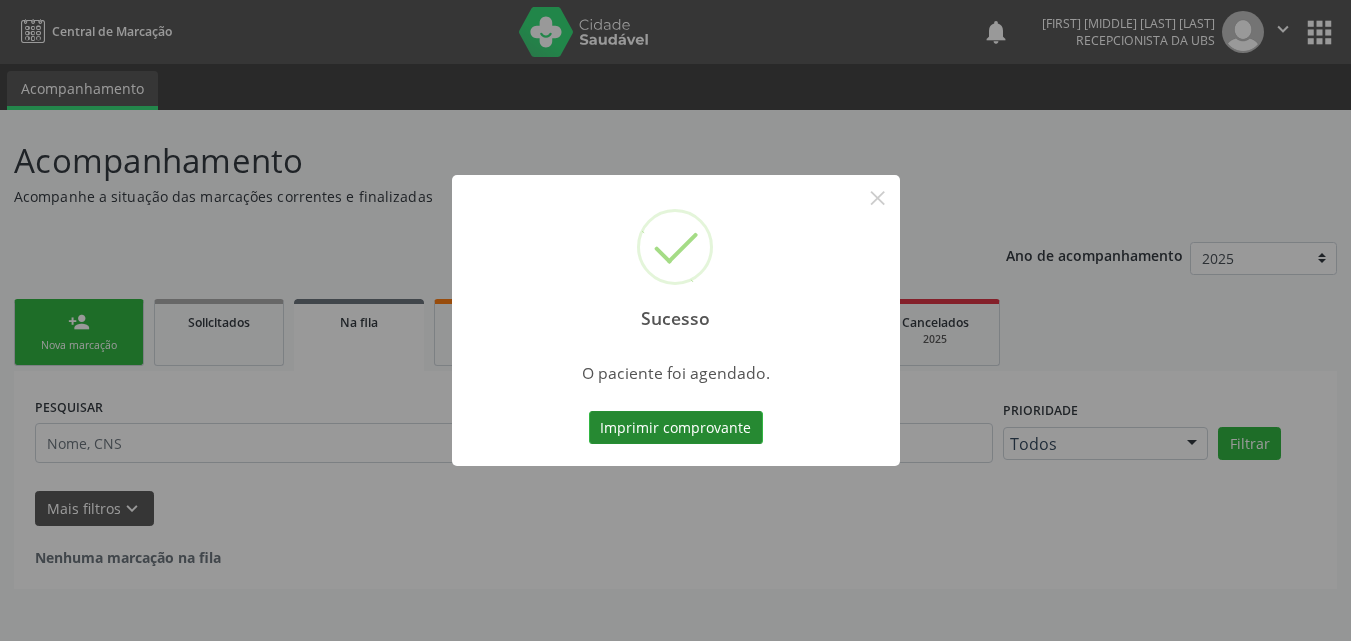 scroll, scrollTop: 0, scrollLeft: 0, axis: both 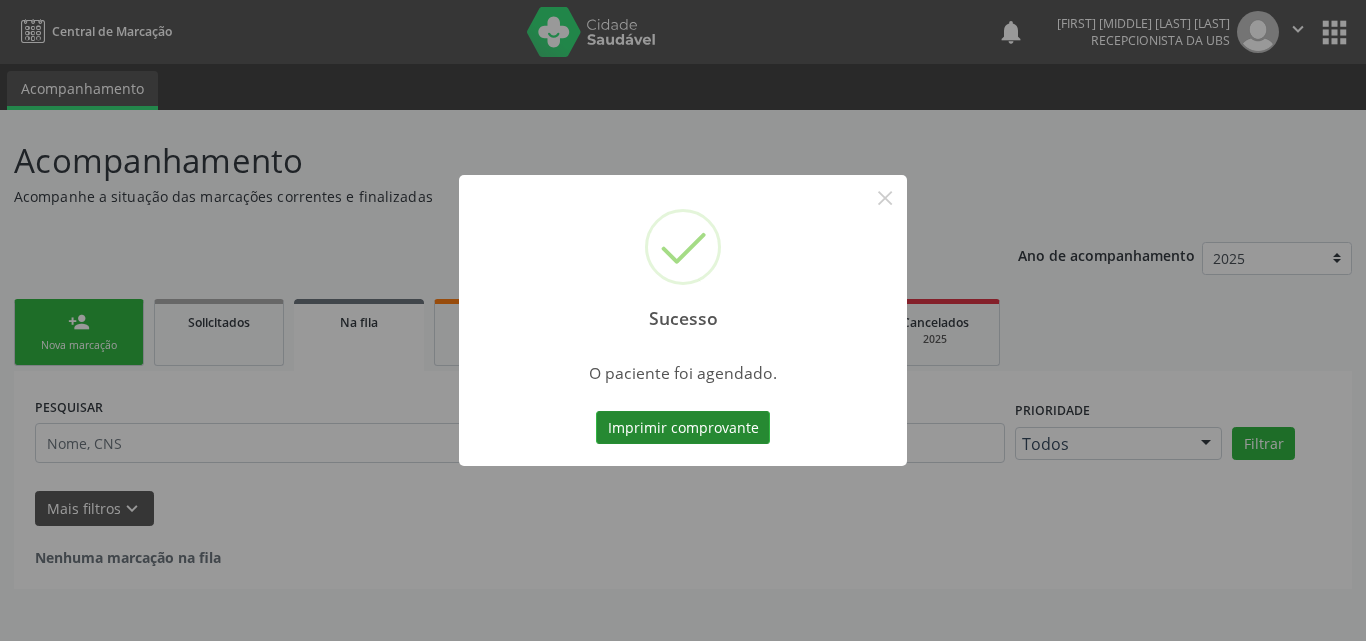 click on "Imprimir comprovante" at bounding box center (683, 428) 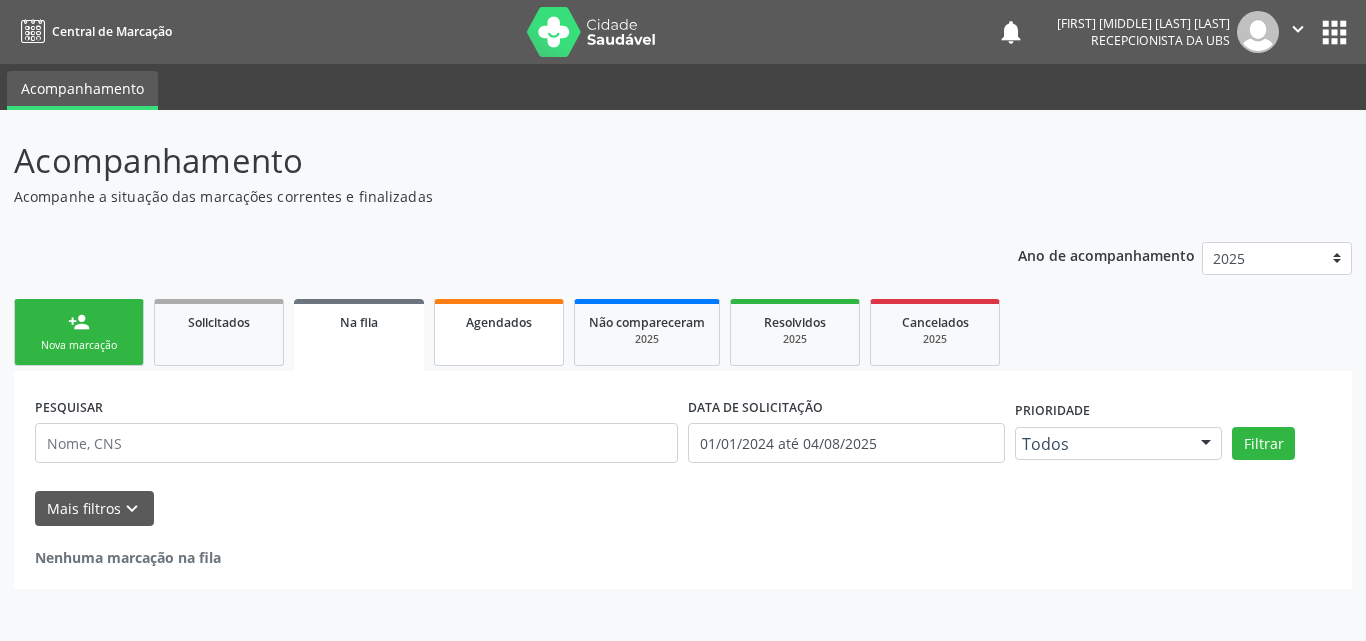 click on "Agendados" at bounding box center (499, 332) 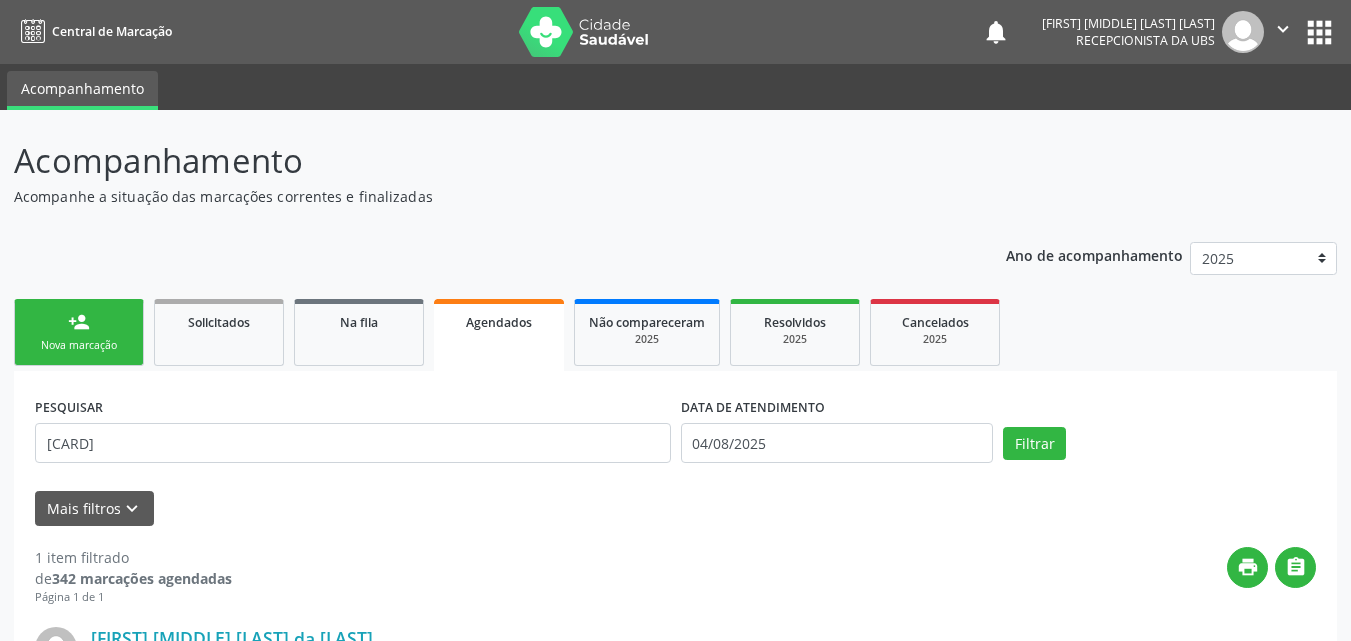 click on "[CARD]" at bounding box center [353, 443] 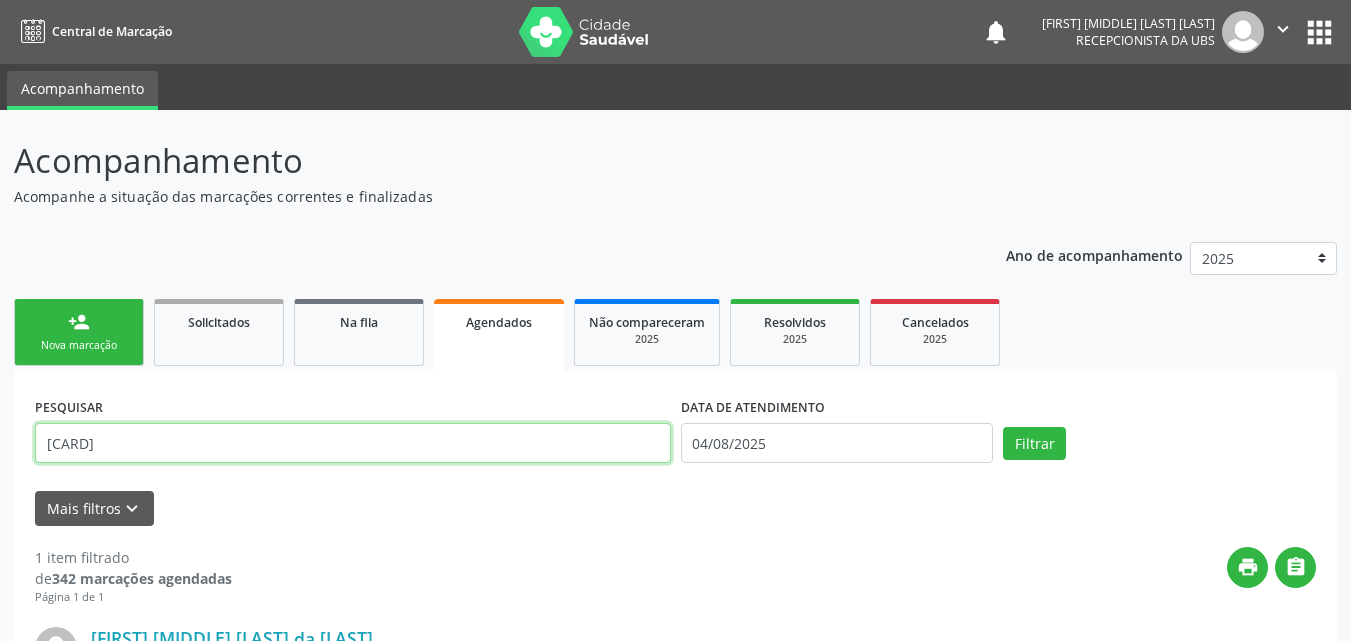 drag, startPoint x: 274, startPoint y: 444, endPoint x: 30, endPoint y: 466, distance: 244.98979 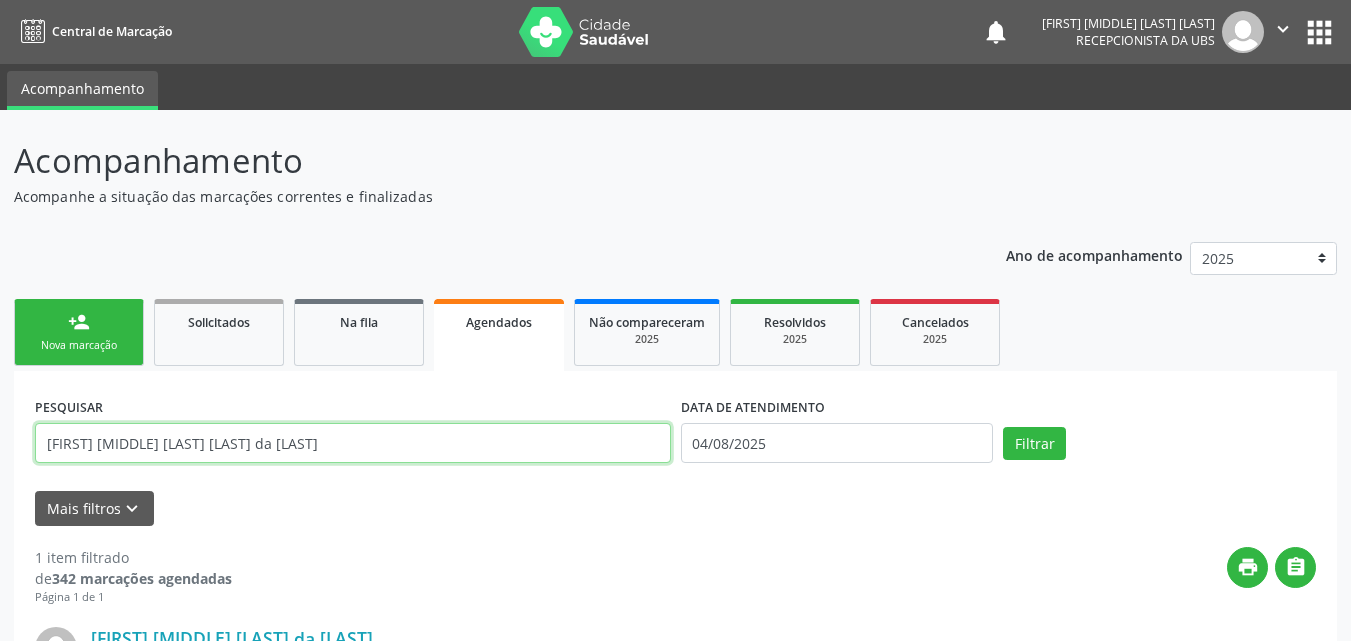type on "[FIRST] [MIDDLE] [LAST] [LAST] da [LAST]" 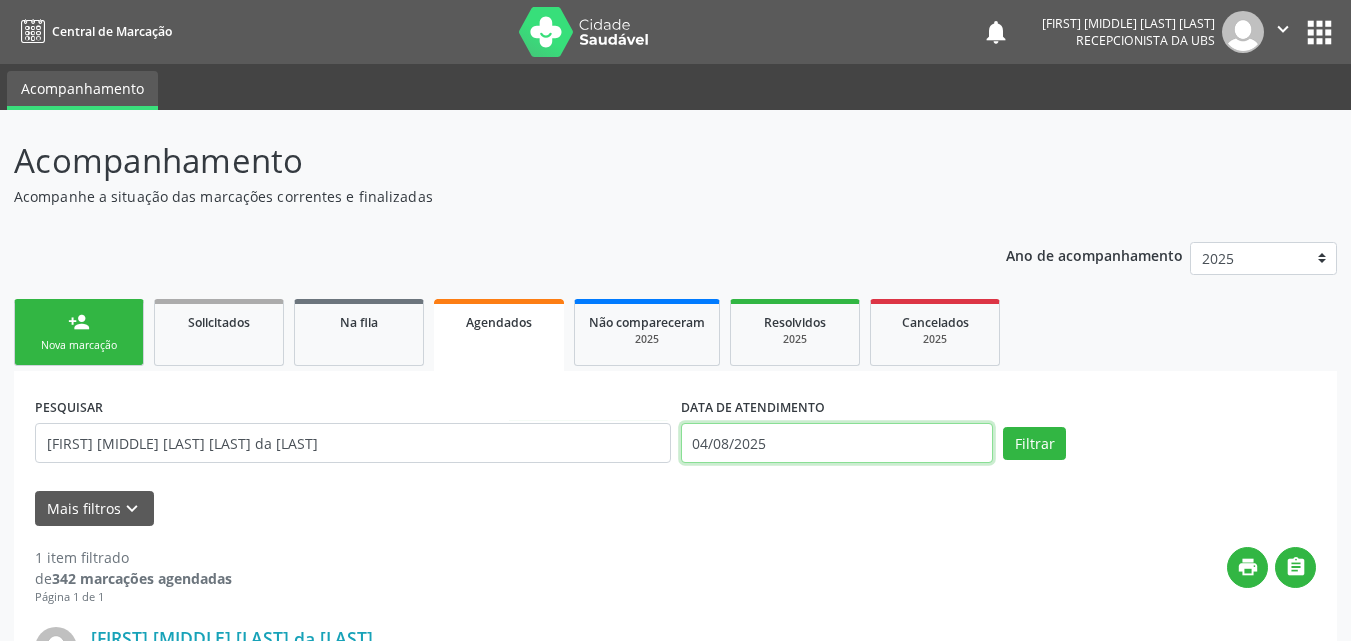click on "04/08/2025" at bounding box center [837, 443] 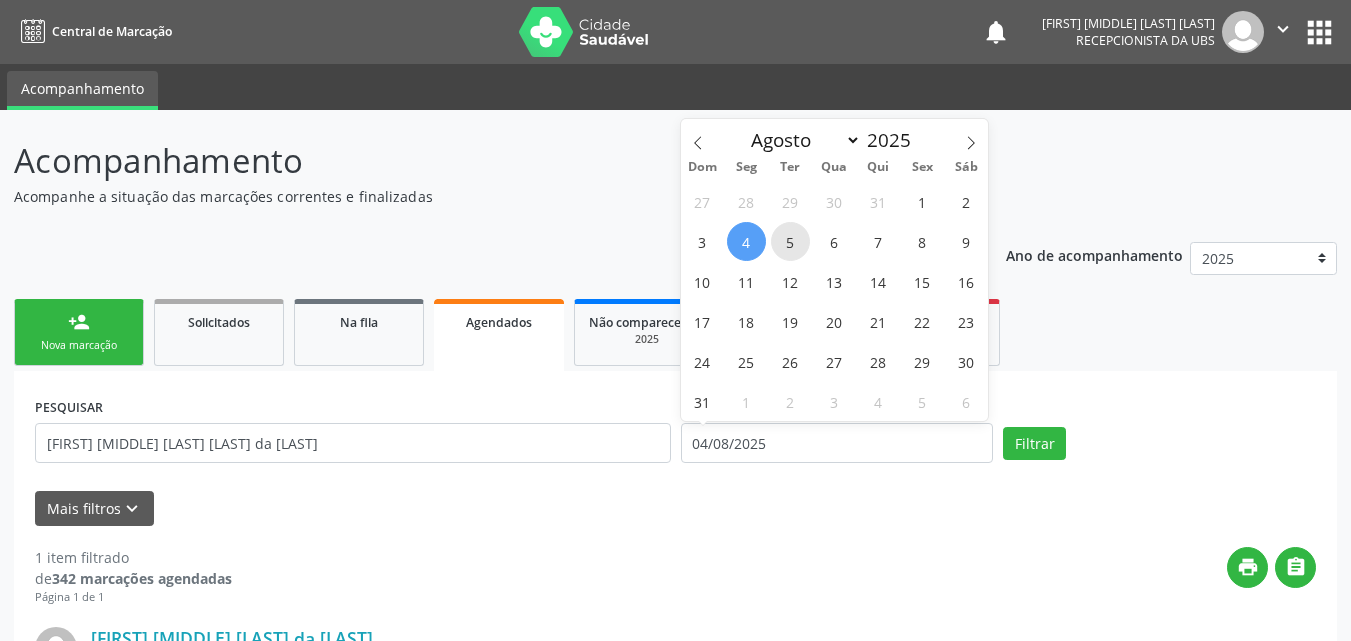 click on "5" at bounding box center [790, 241] 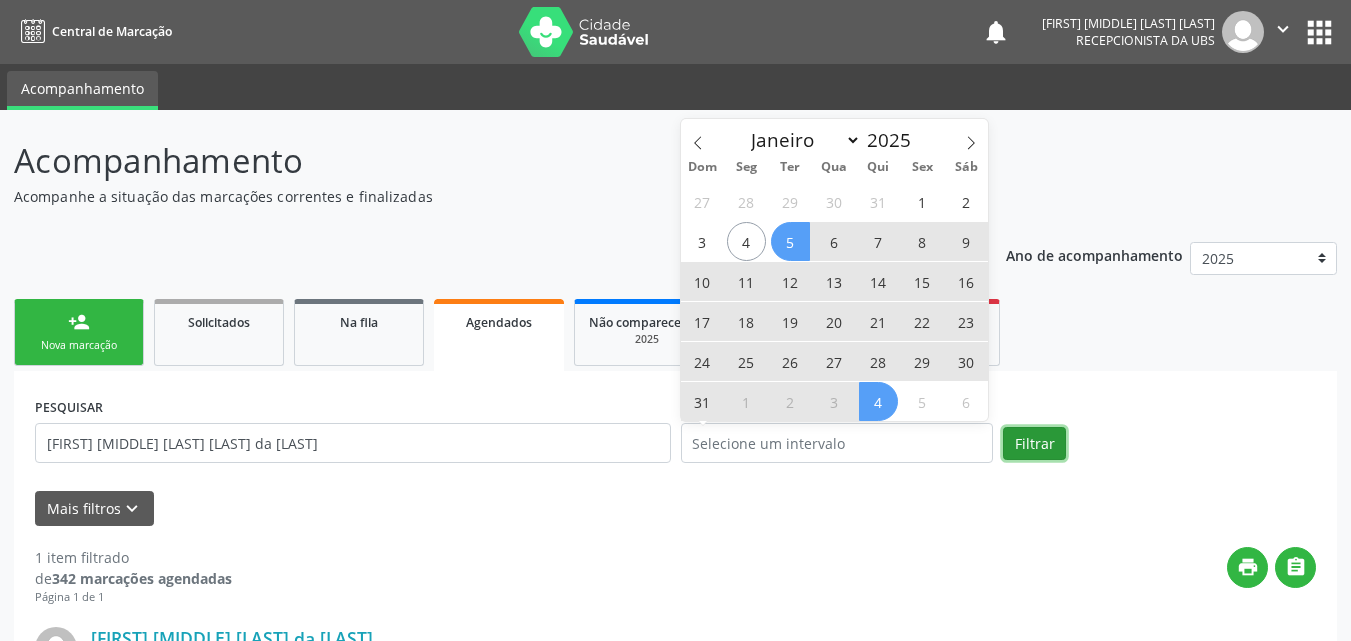 click on "Filtrar" at bounding box center [1034, 444] 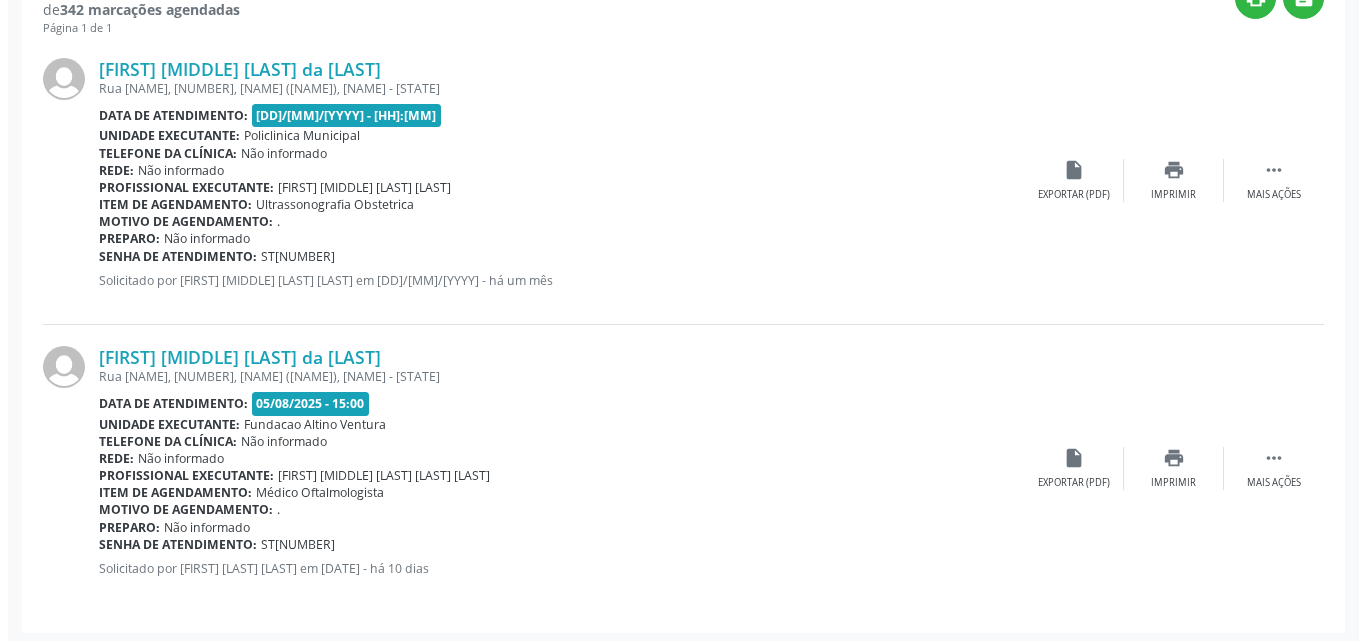 scroll, scrollTop: 575, scrollLeft: 0, axis: vertical 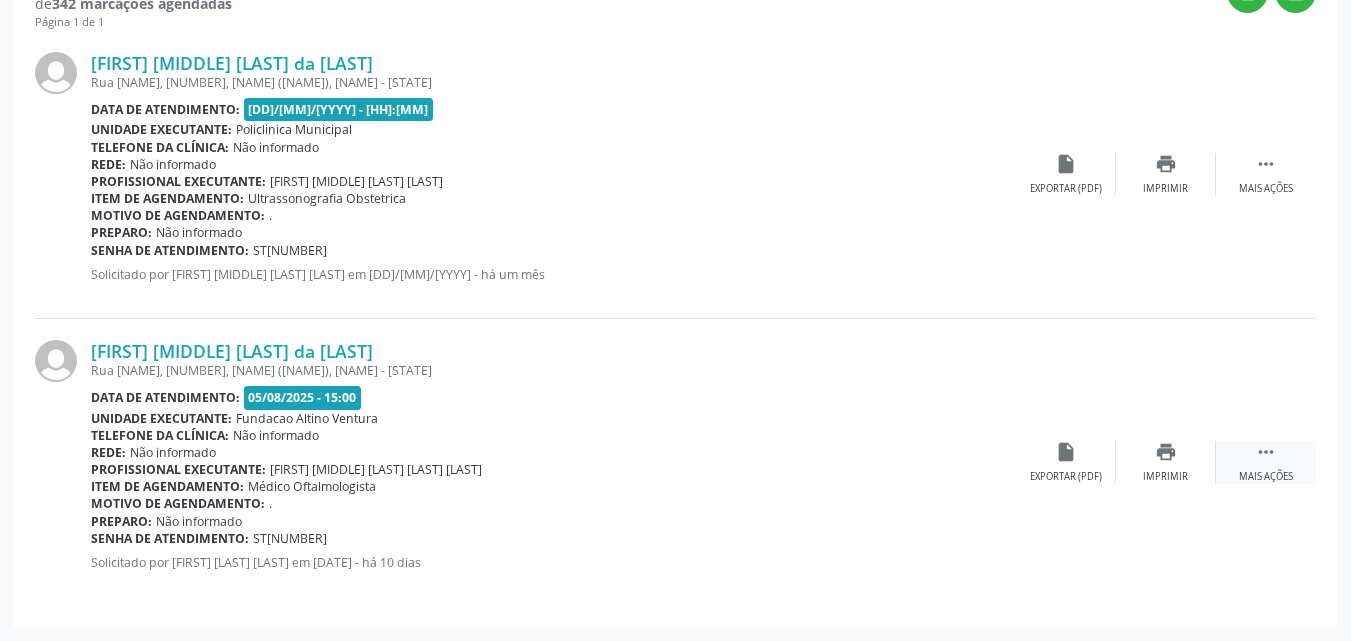 click on "
Mais ações" at bounding box center (1266, 462) 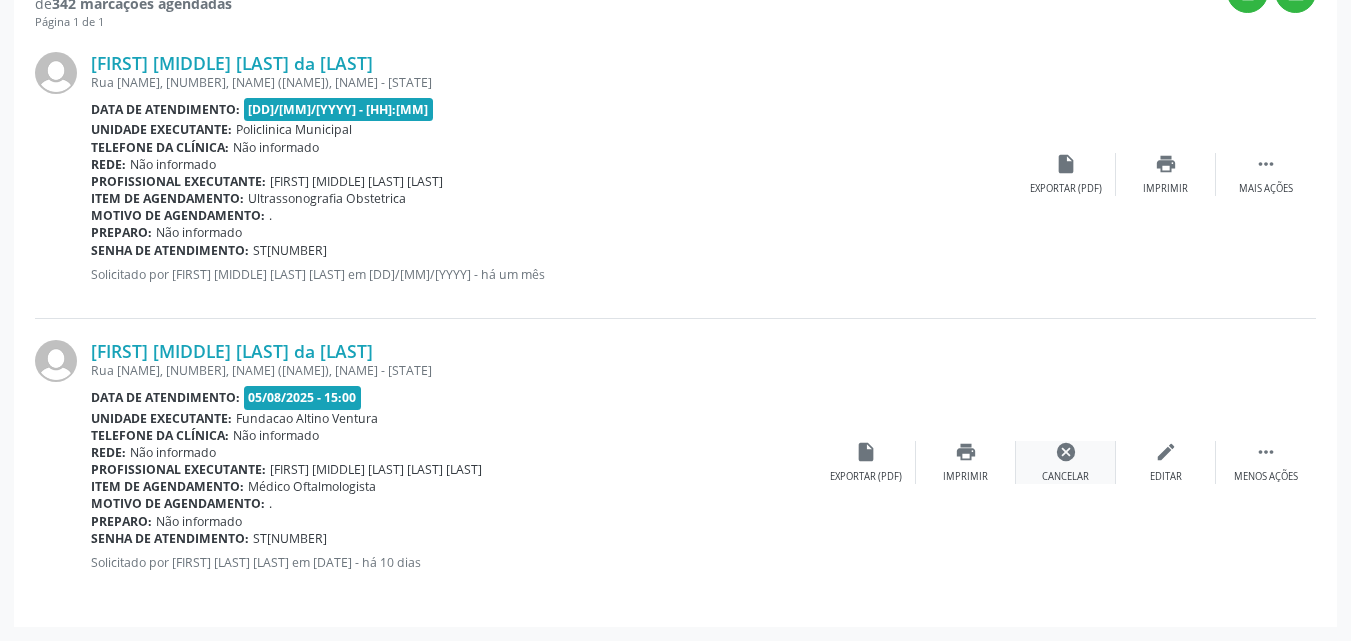 click on "cancel
Cancelar" at bounding box center [1066, 462] 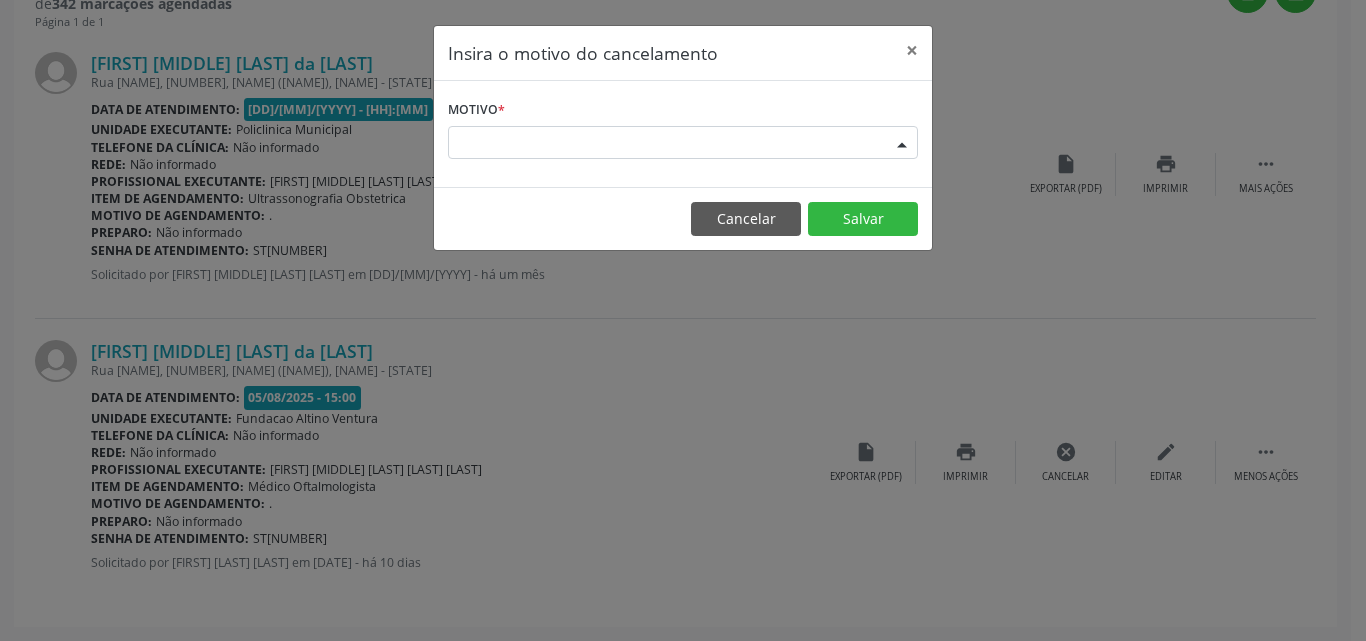 click on "Escolha o motivo" at bounding box center (683, 143) 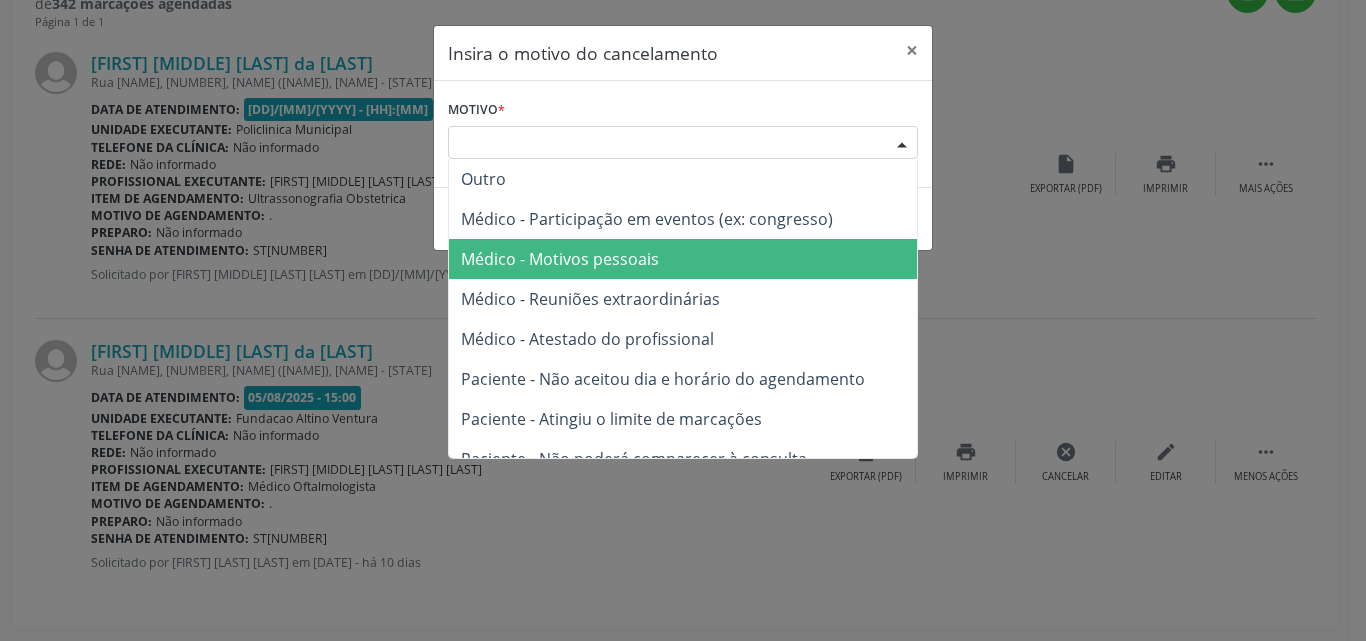click on "Médico - Motivos pessoais" at bounding box center (560, 259) 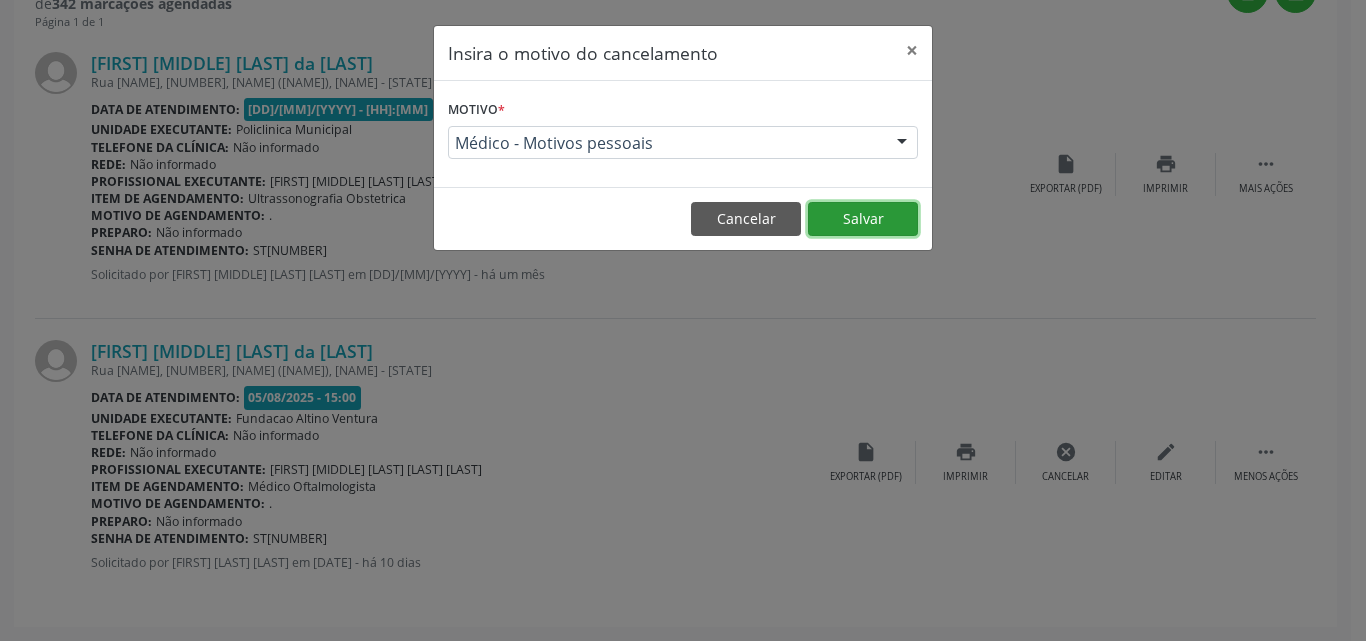 click on "Salvar" at bounding box center [863, 219] 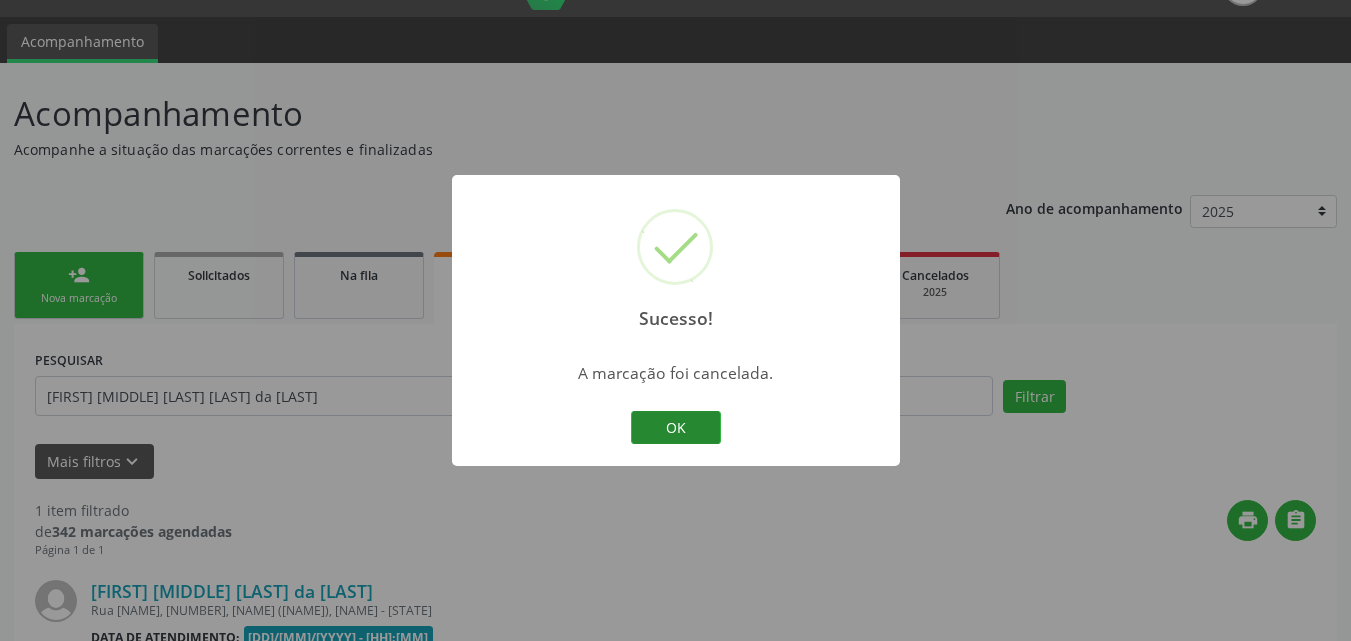 scroll, scrollTop: 287, scrollLeft: 0, axis: vertical 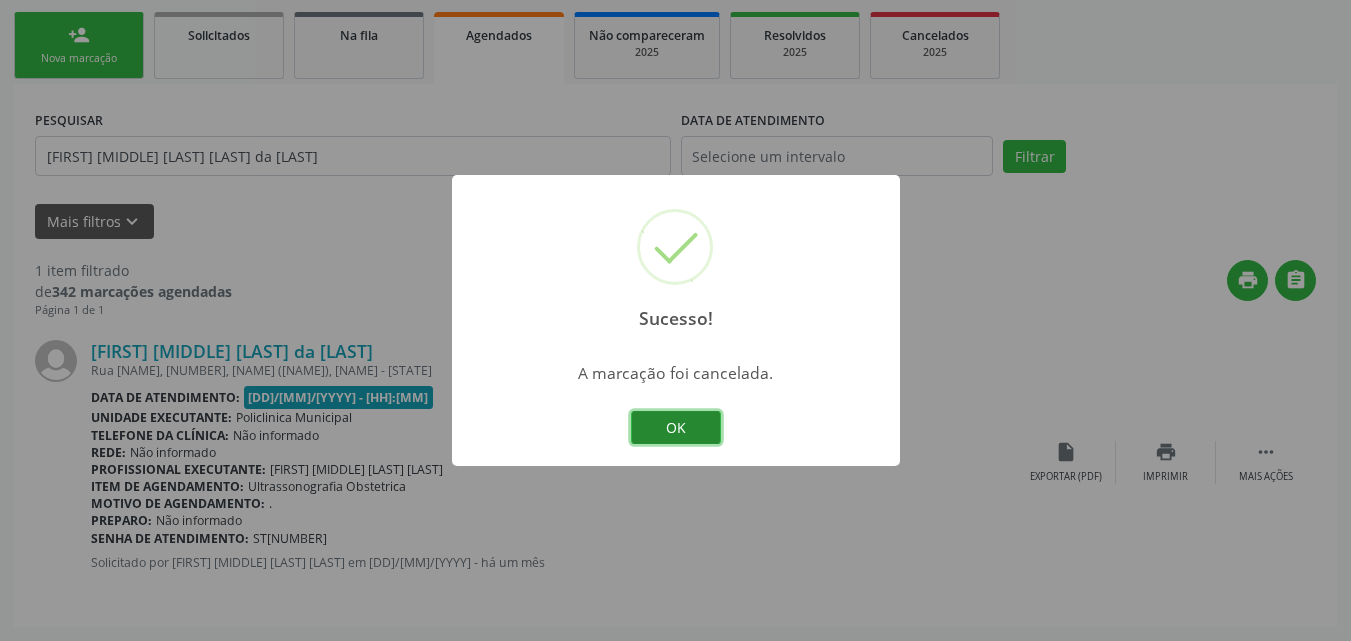 click on "OK" at bounding box center [676, 428] 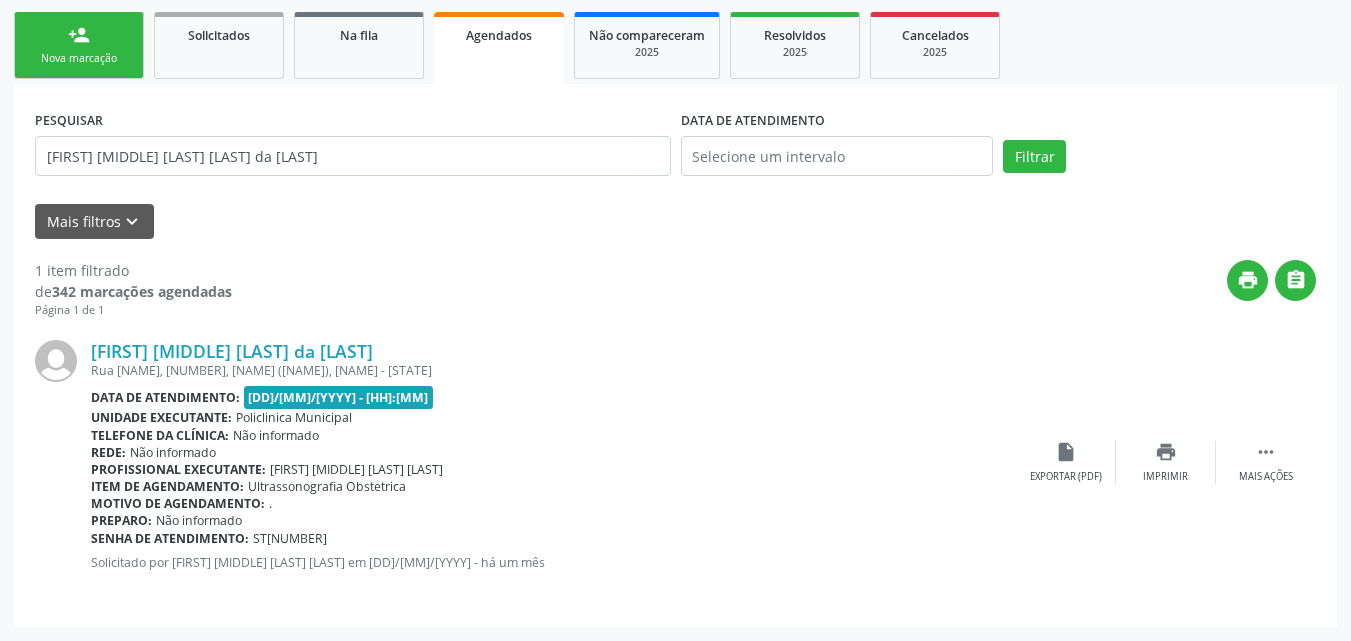 click on "Nova marcação" at bounding box center (79, 58) 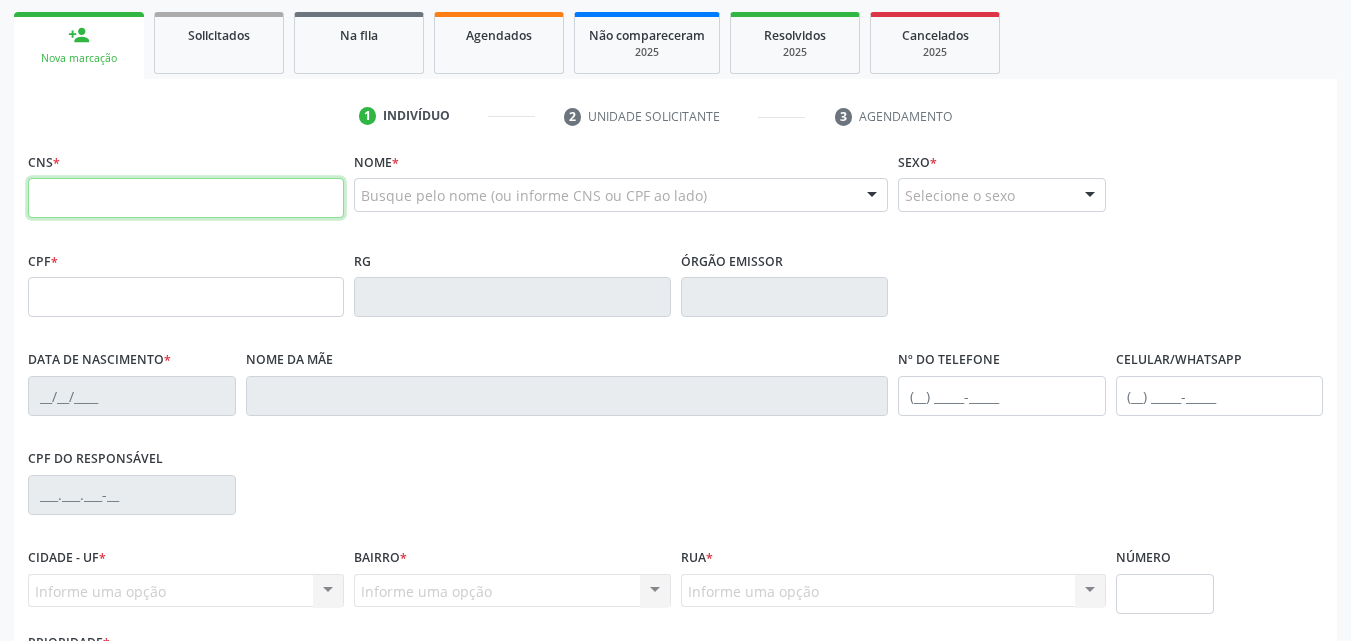 click at bounding box center (186, 198) 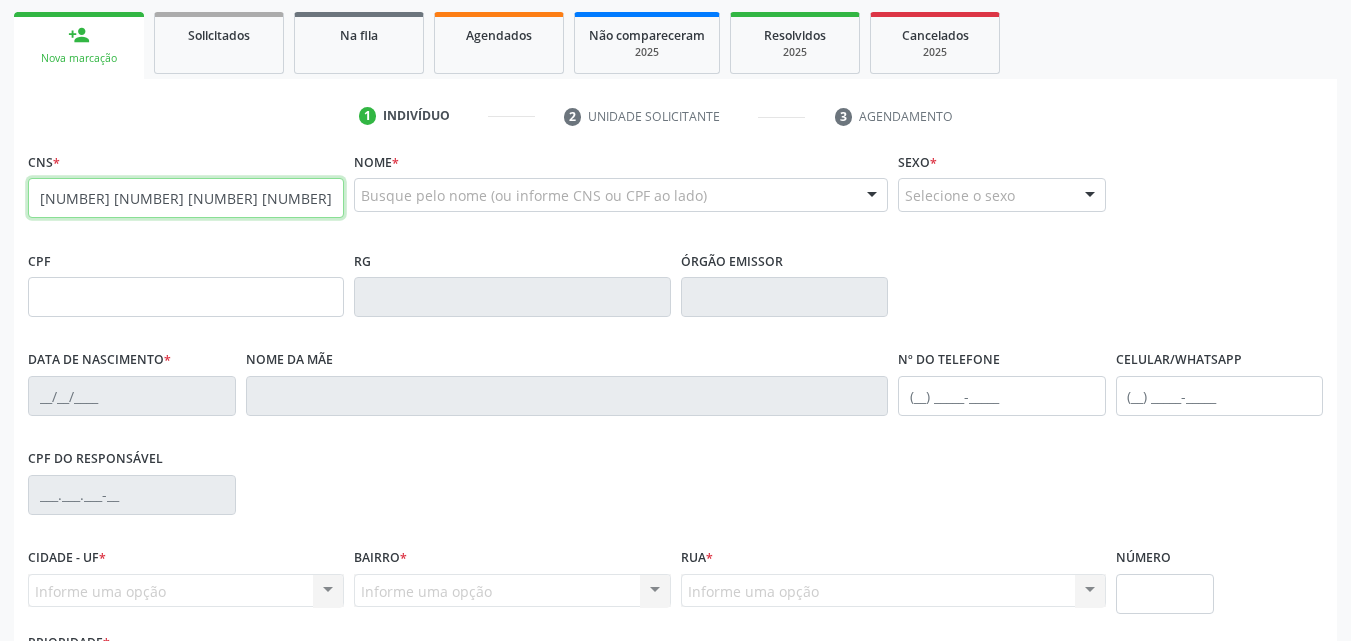 type on "[NUMBER] [NUMBER] [NUMBER] [NUMBER]" 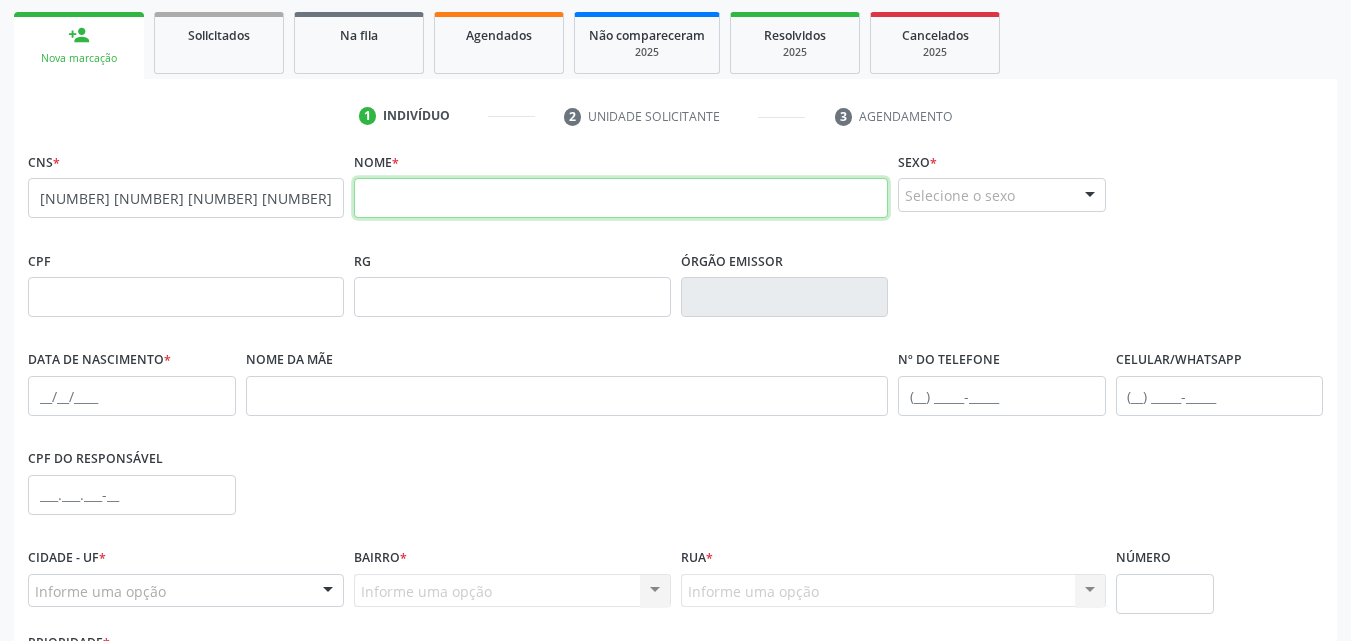 click at bounding box center [621, 198] 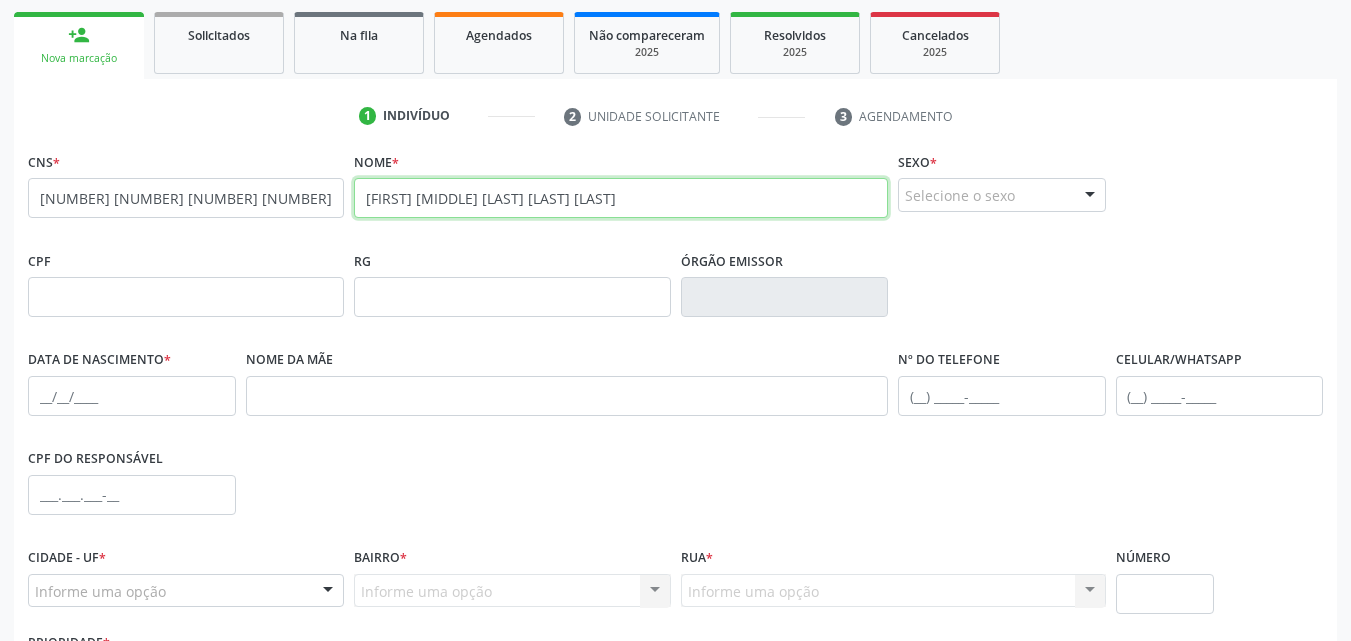 type on "[FIRST] [MIDDLE] [LAST] [LAST] [LAST]" 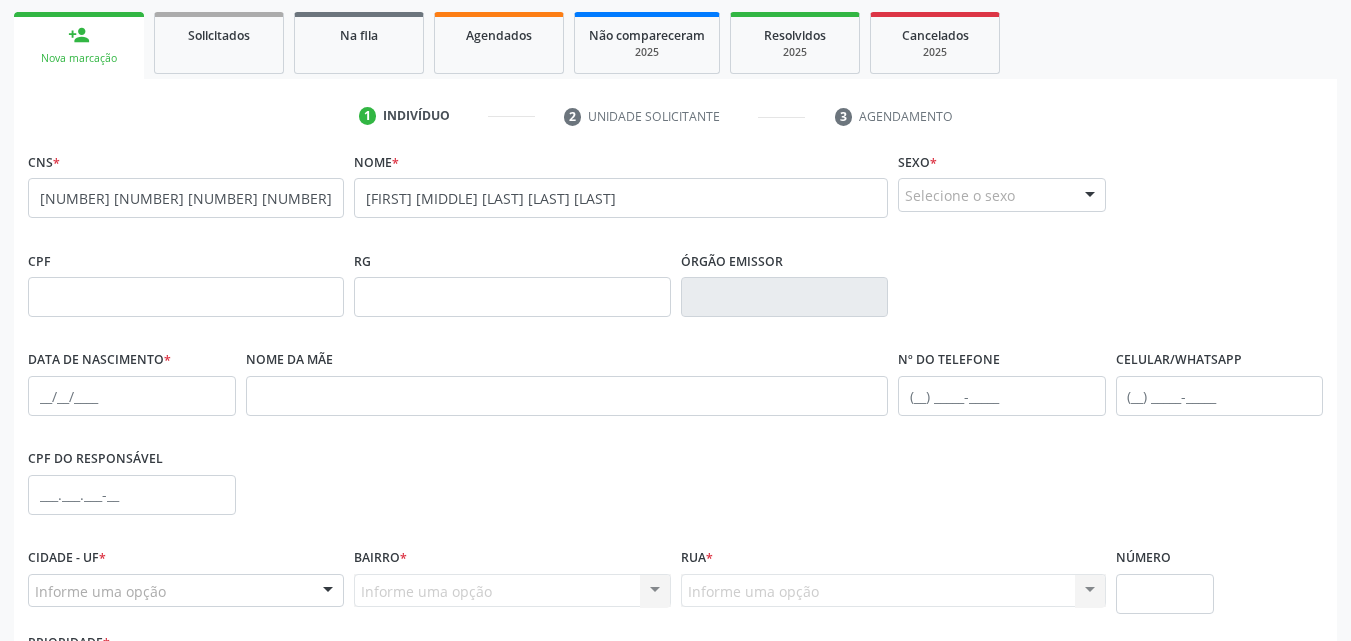 click on "Selecione o sexo" at bounding box center (1002, 195) 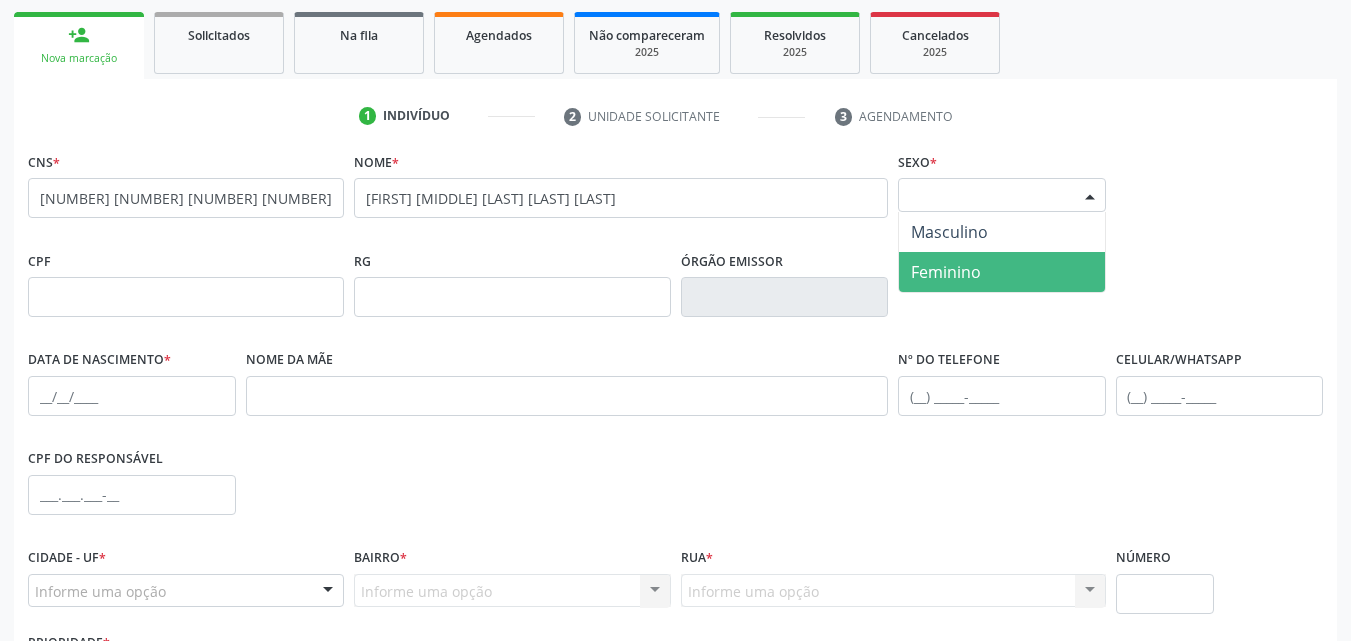 drag, startPoint x: 1010, startPoint y: 257, endPoint x: 942, endPoint y: 279, distance: 71.470276 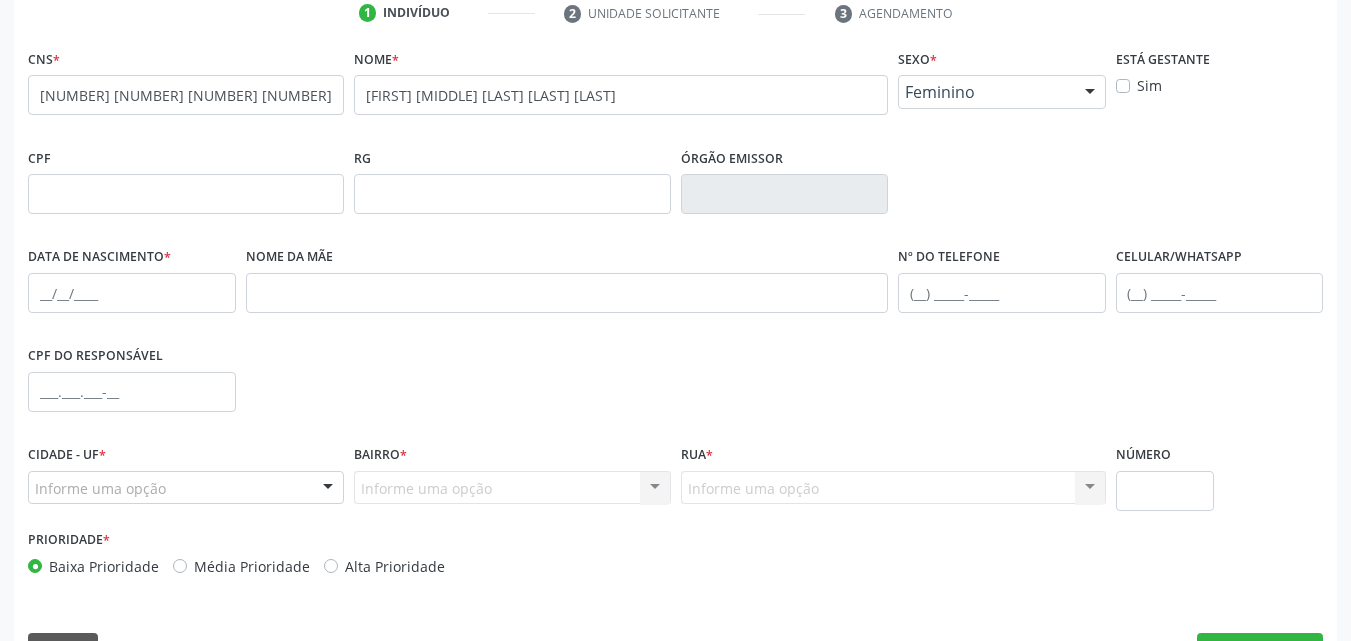 scroll, scrollTop: 443, scrollLeft: 0, axis: vertical 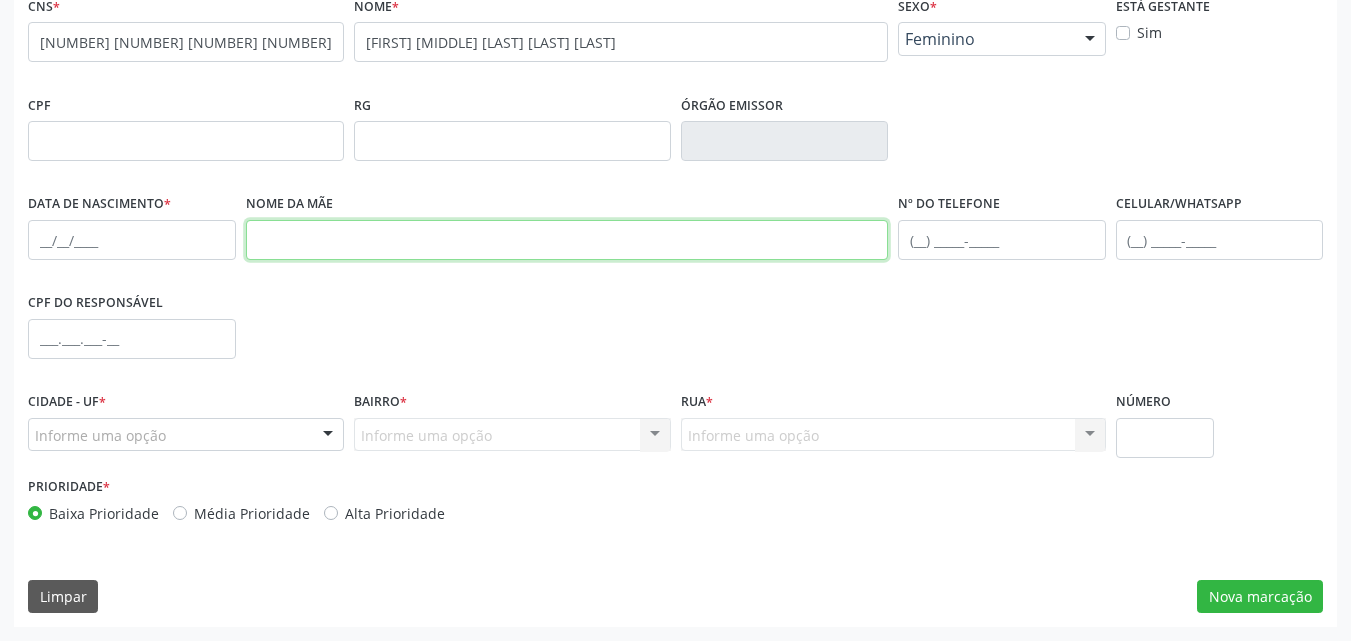 click at bounding box center (567, 240) 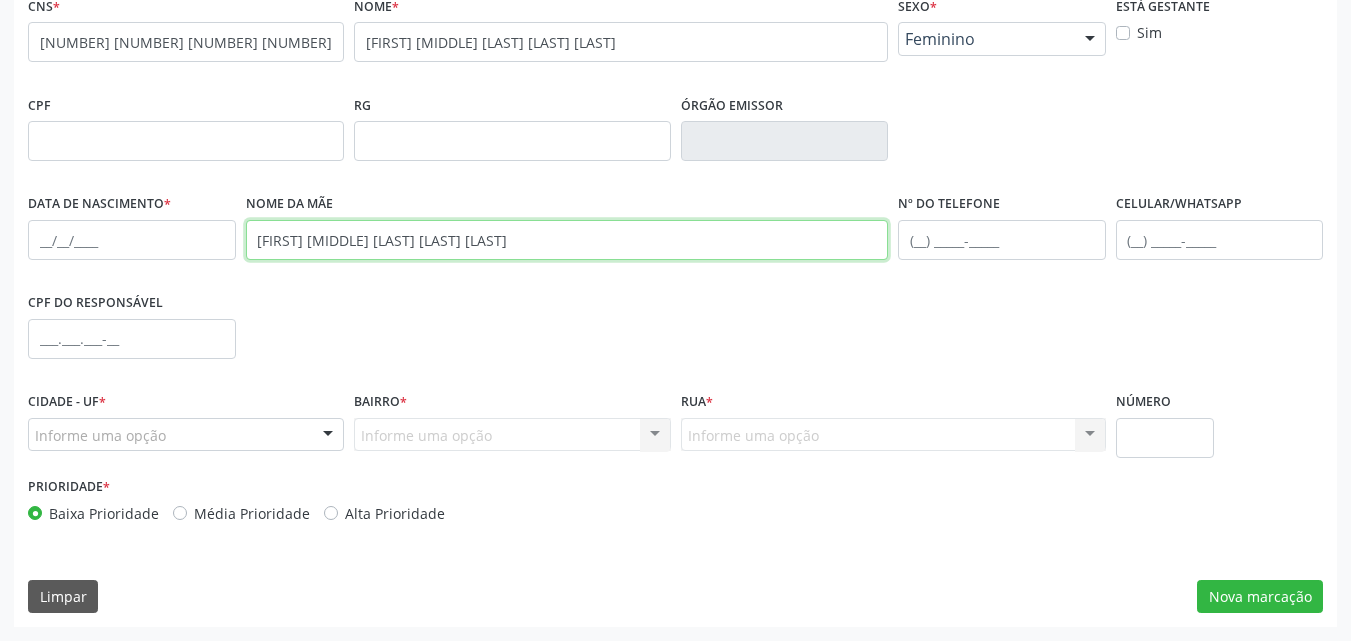 type on "[FIRST] [MIDDLE] [LAST] [LAST] [LAST]" 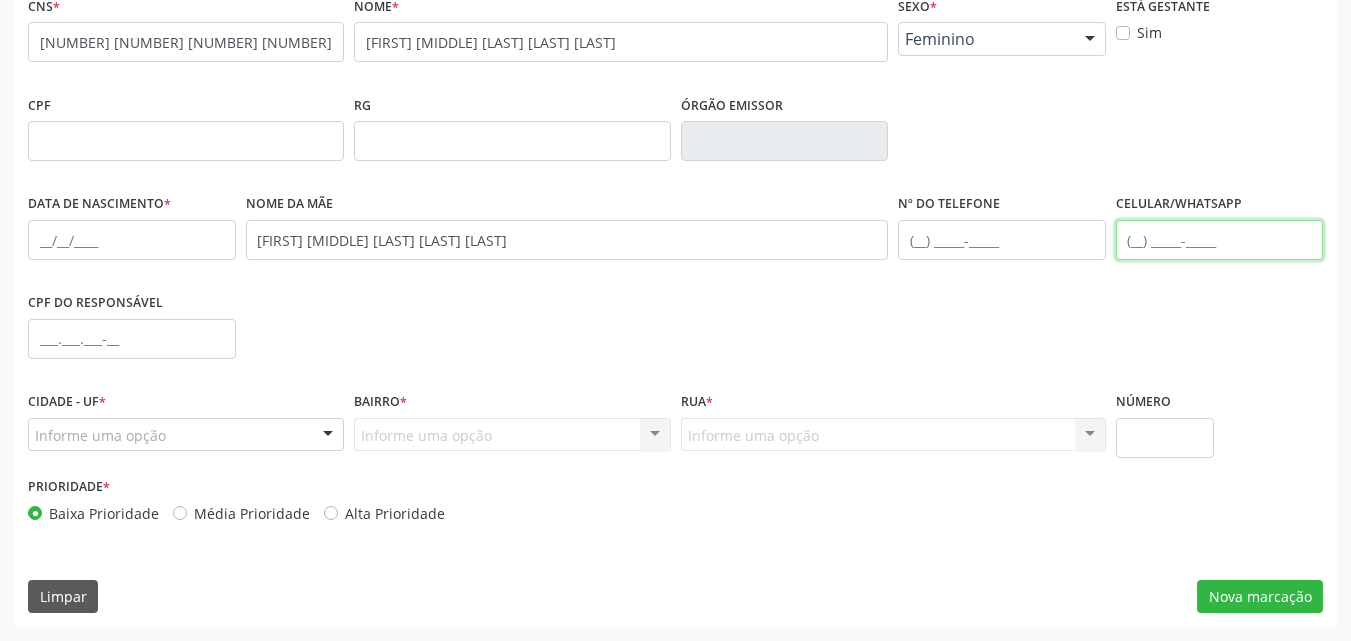 click at bounding box center [1220, 240] 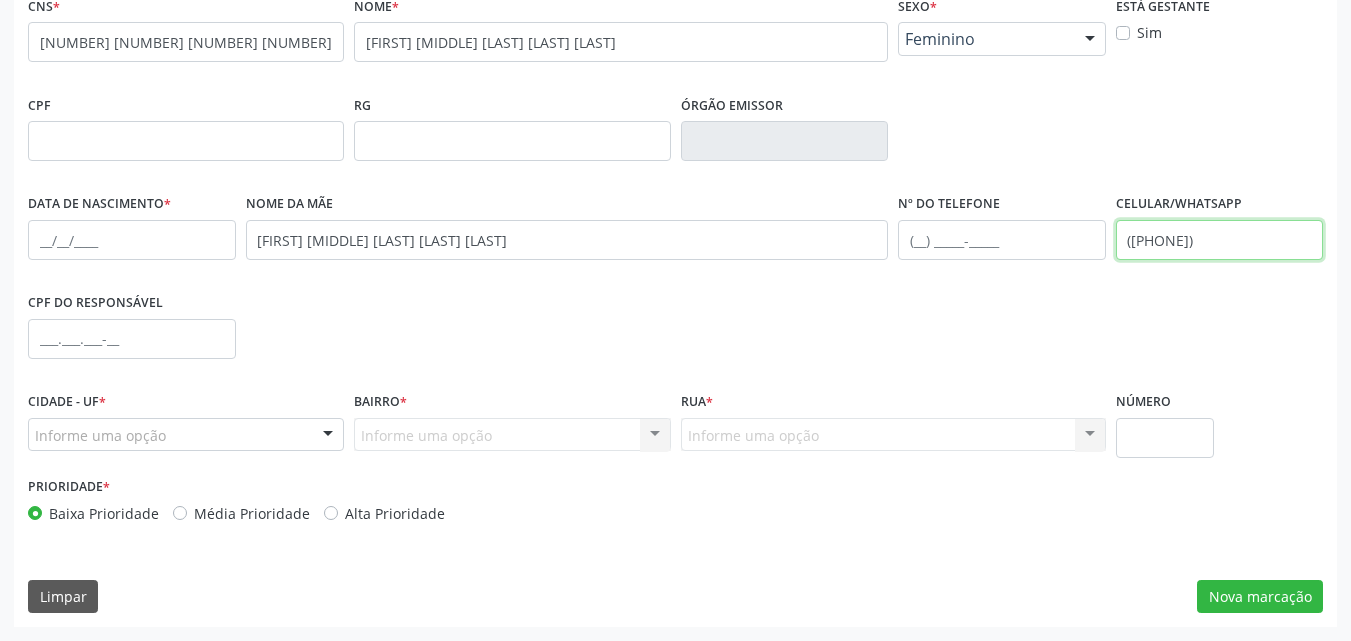 type on "([PHONE])" 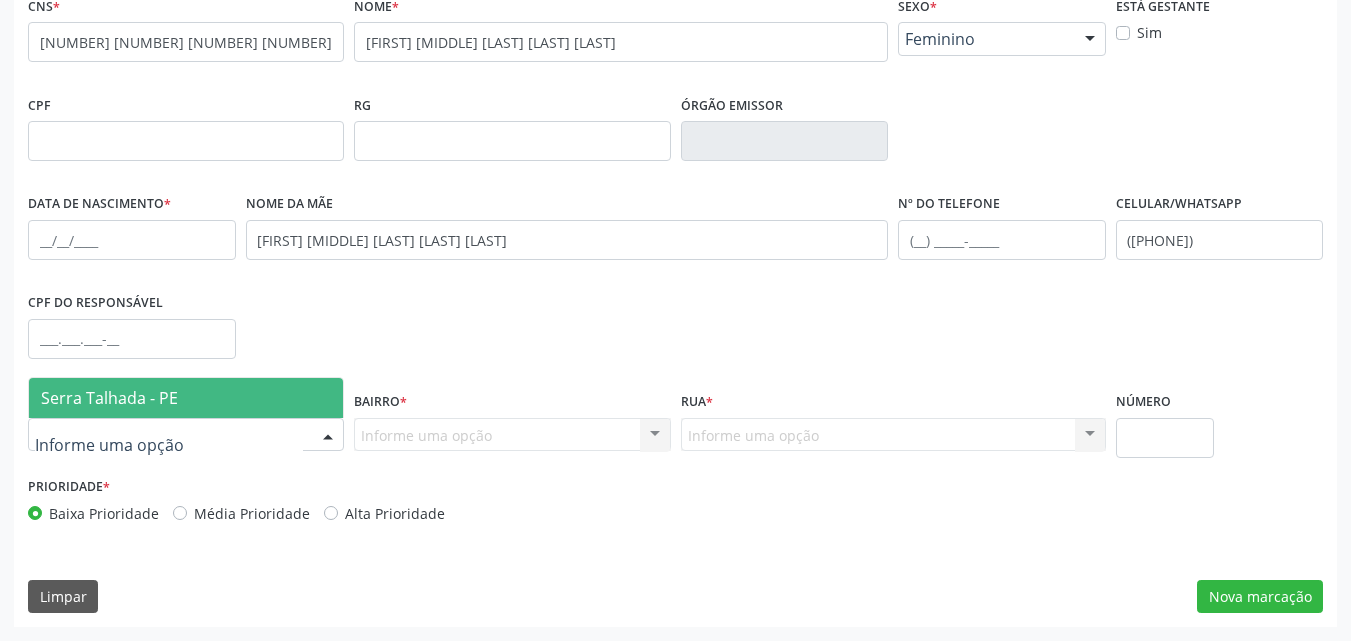 click at bounding box center (186, 435) 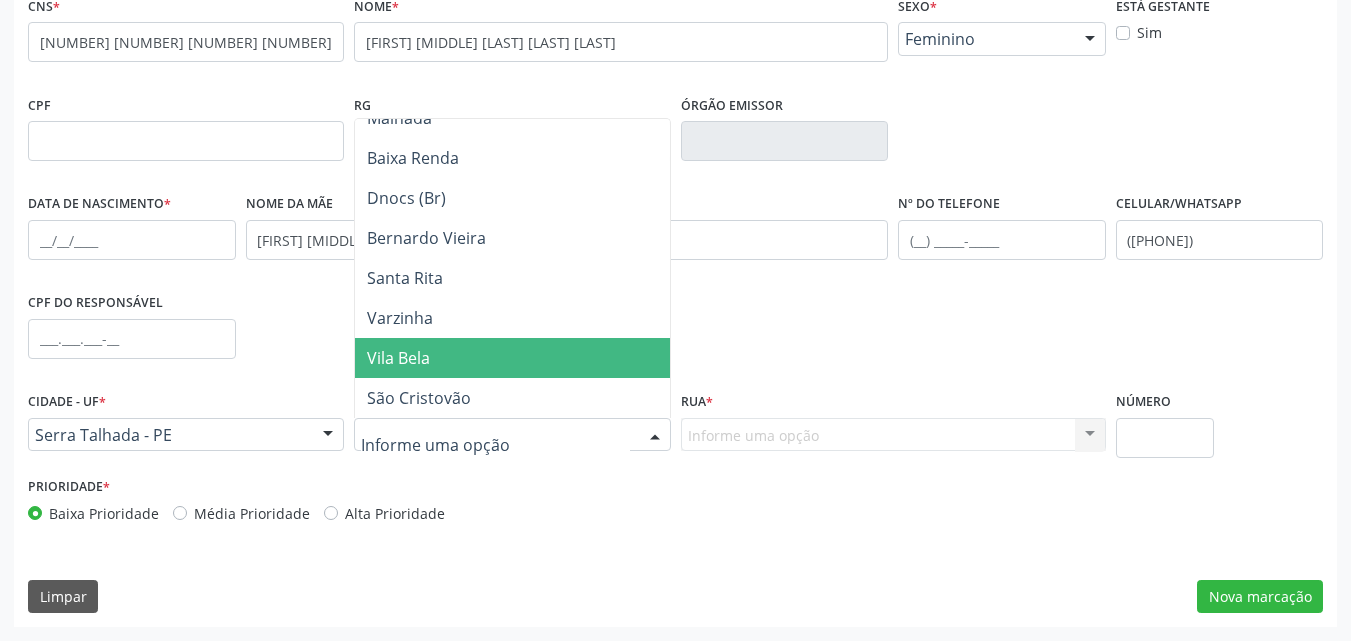 scroll, scrollTop: 361, scrollLeft: 0, axis: vertical 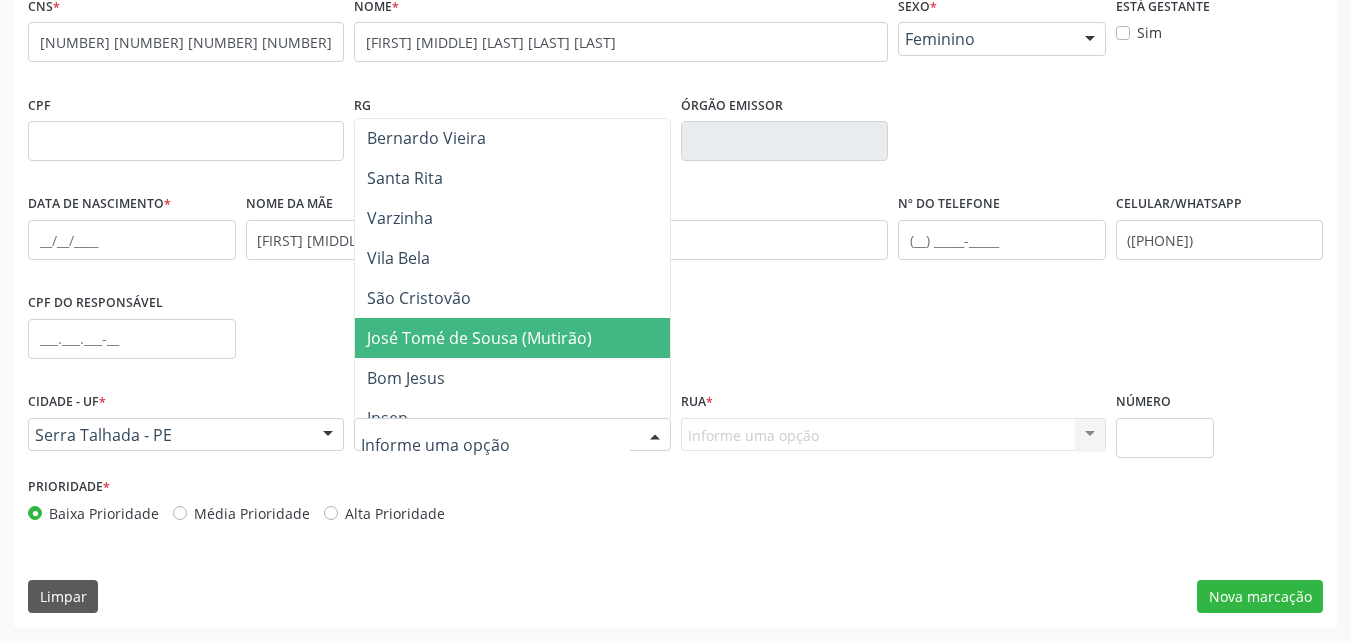click on "José Tomé de Sousa (Mutirão)" at bounding box center [479, 338] 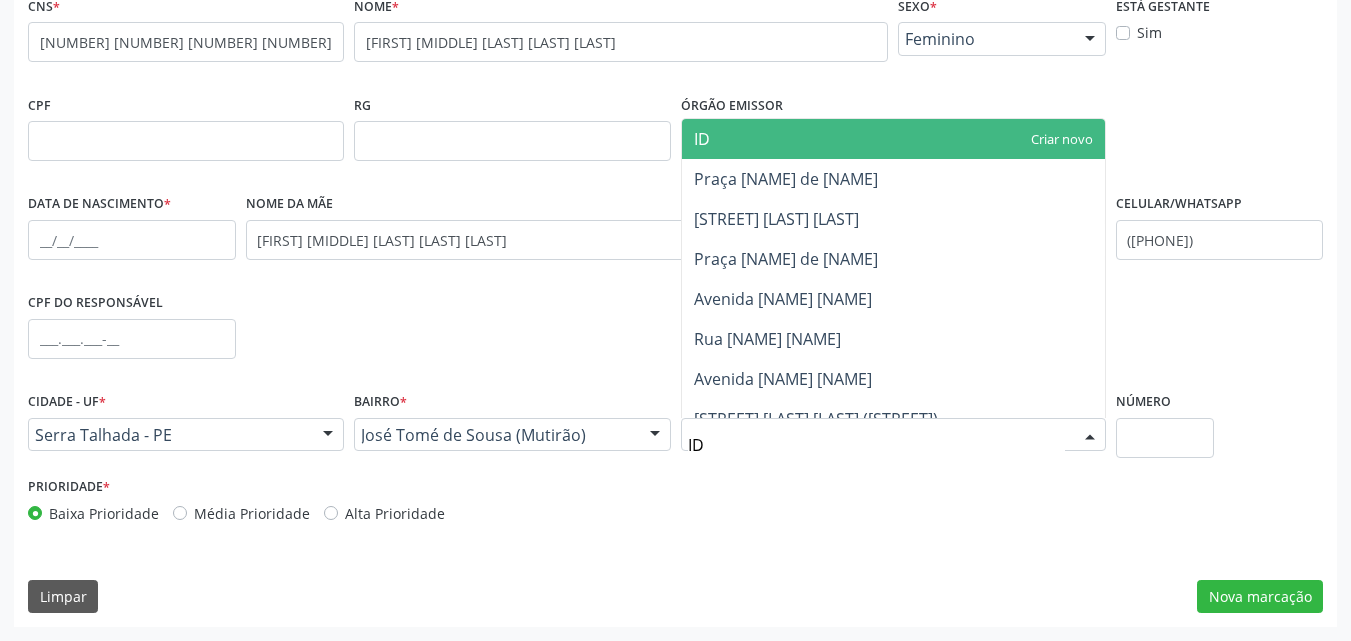 type on "IDE" 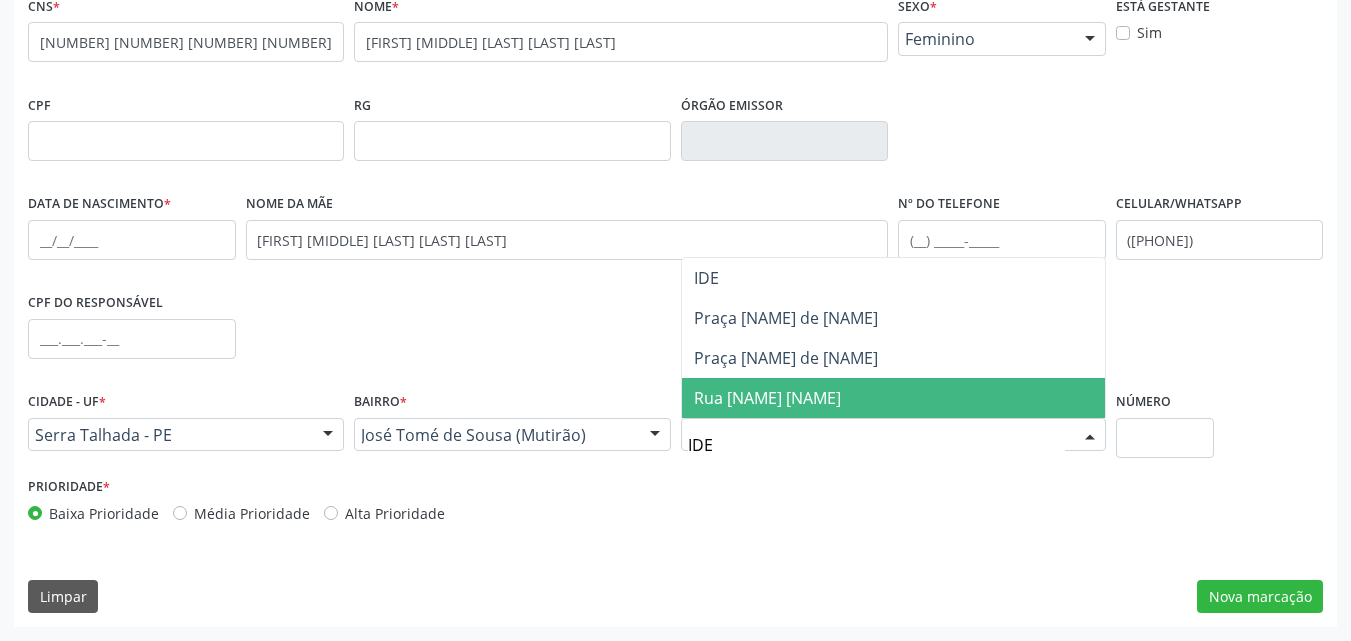 click on "Rua [NAME] [NAME]" at bounding box center (767, 398) 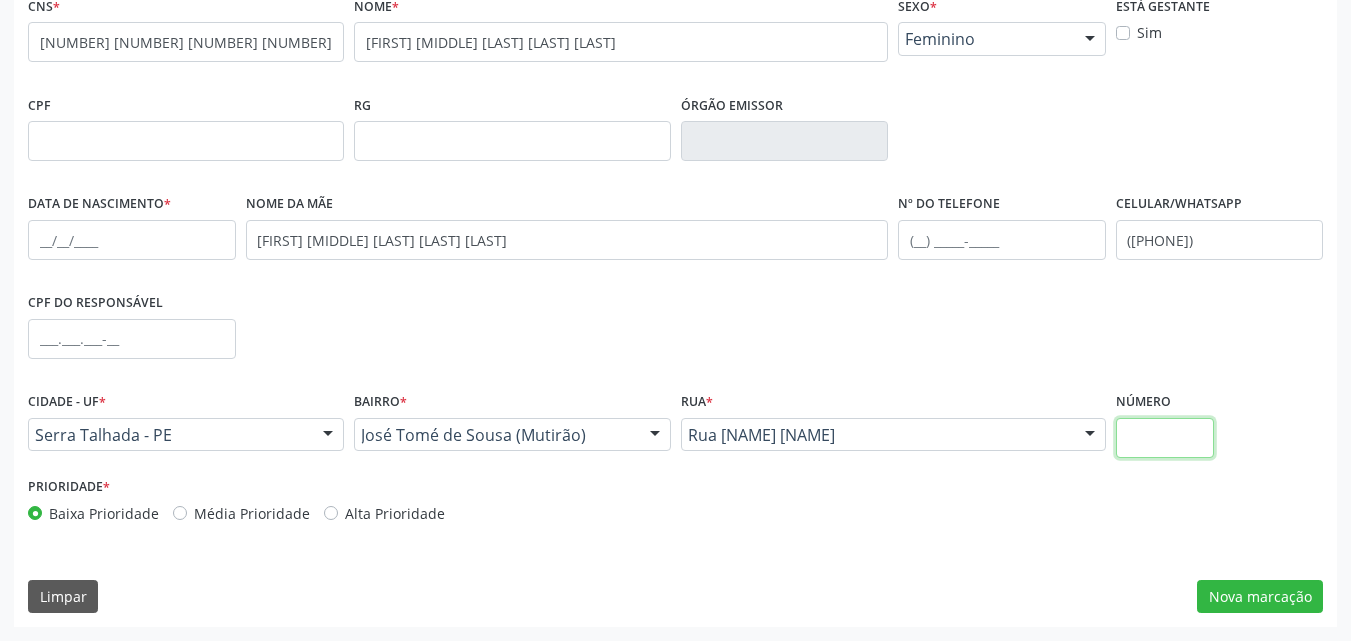 click at bounding box center [1165, 438] 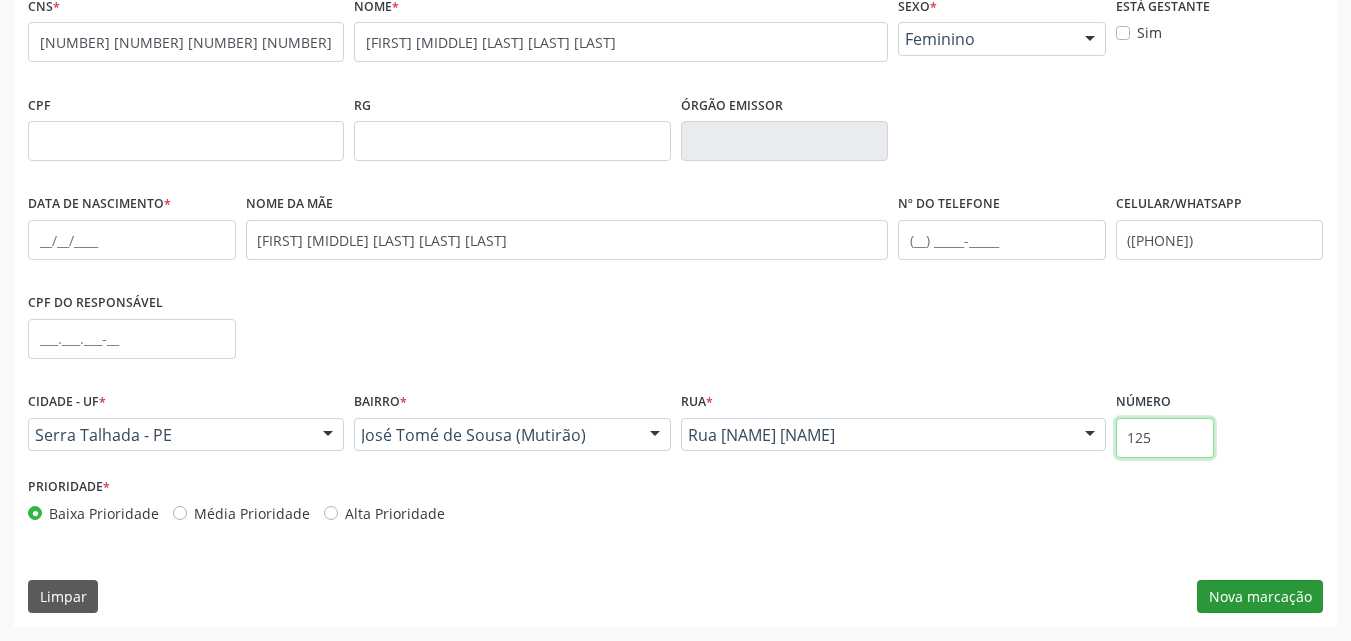 type on "125" 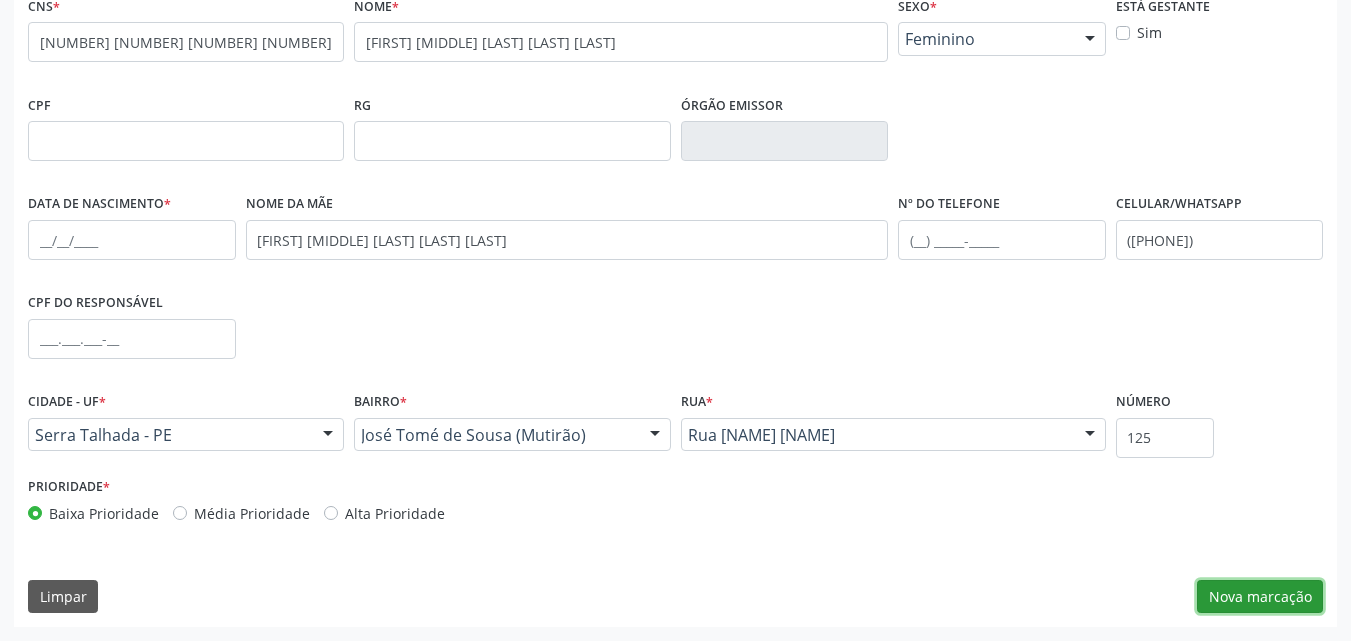 click on "Nova marcação" at bounding box center (1260, 597) 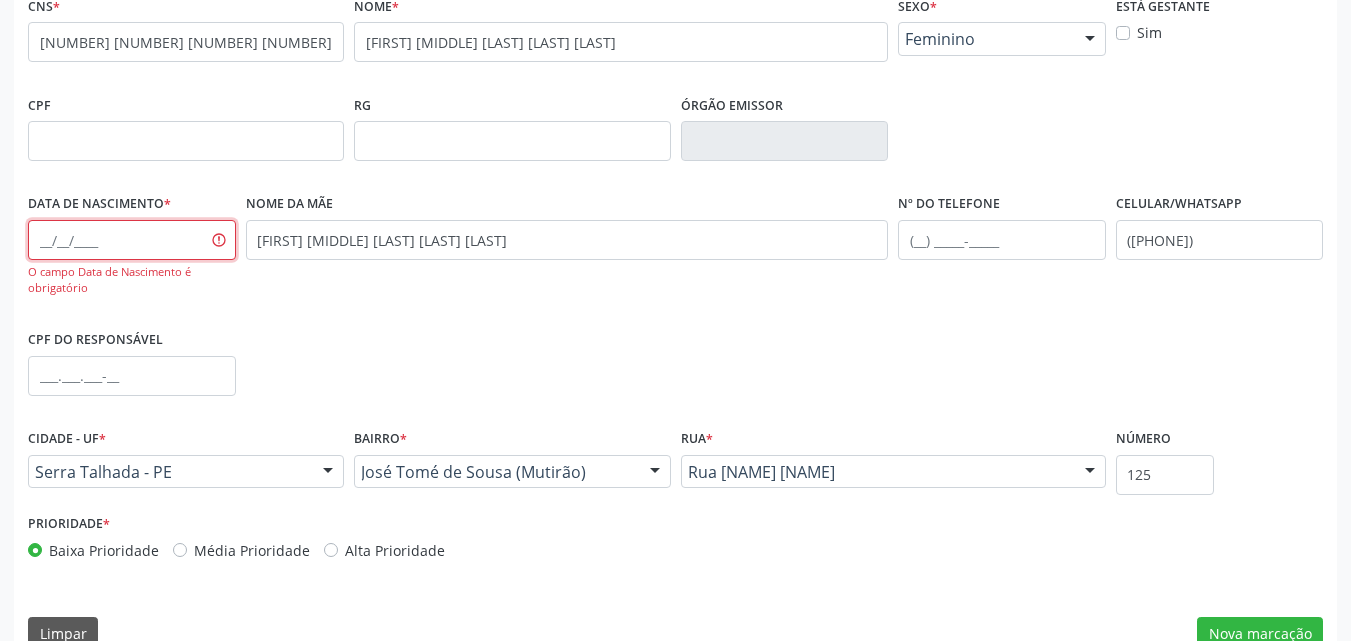 click at bounding box center (132, 240) 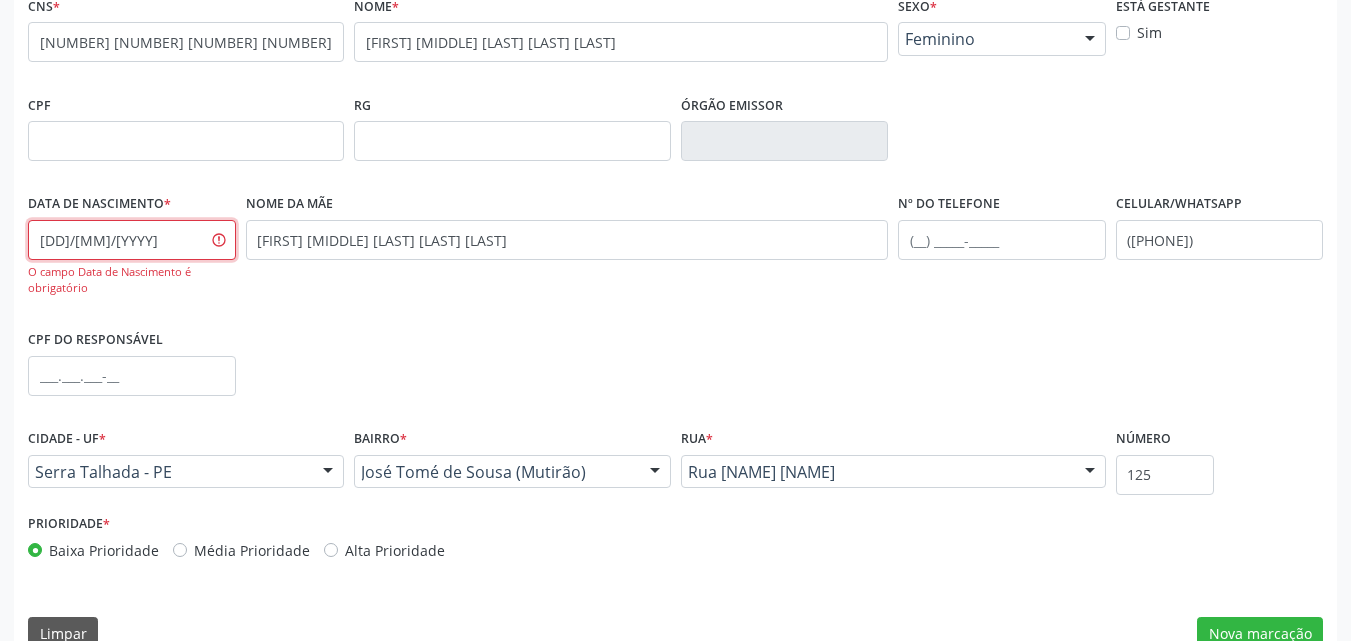 type on "[DD]/[MM]/[YYYY]" 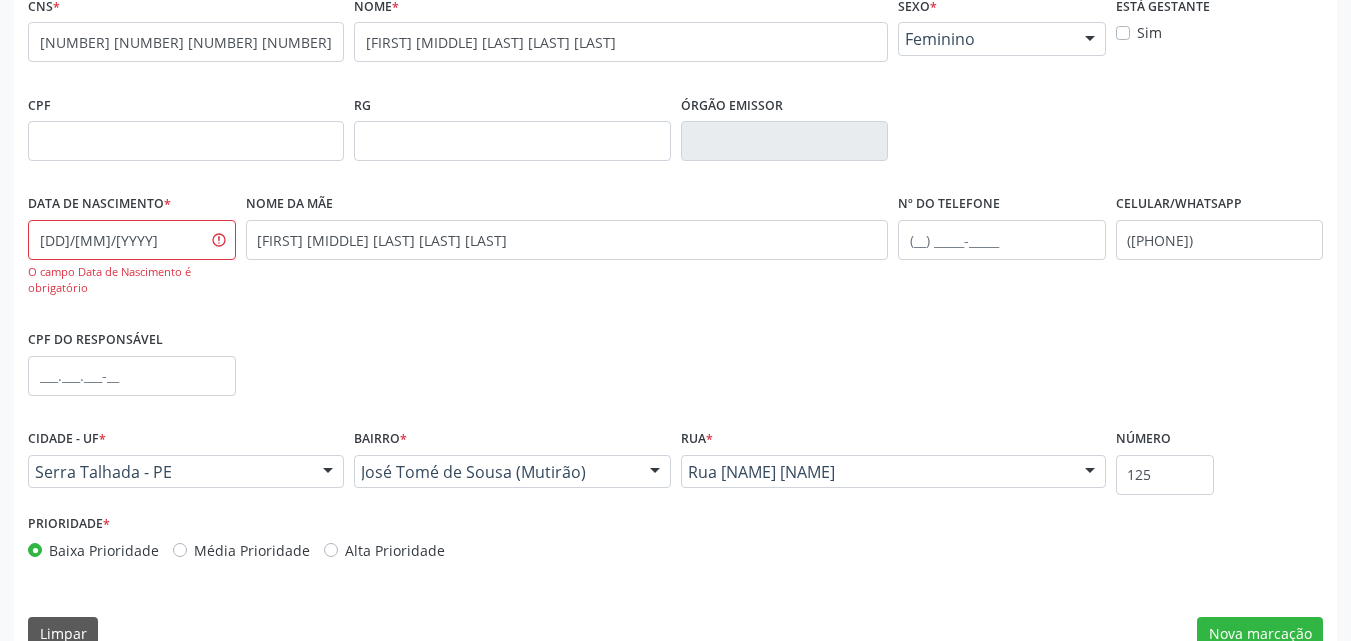 click on "Nome da mãe
[FIRST] [MIDDLE] [LAST] [LAST]" at bounding box center (567, 257) 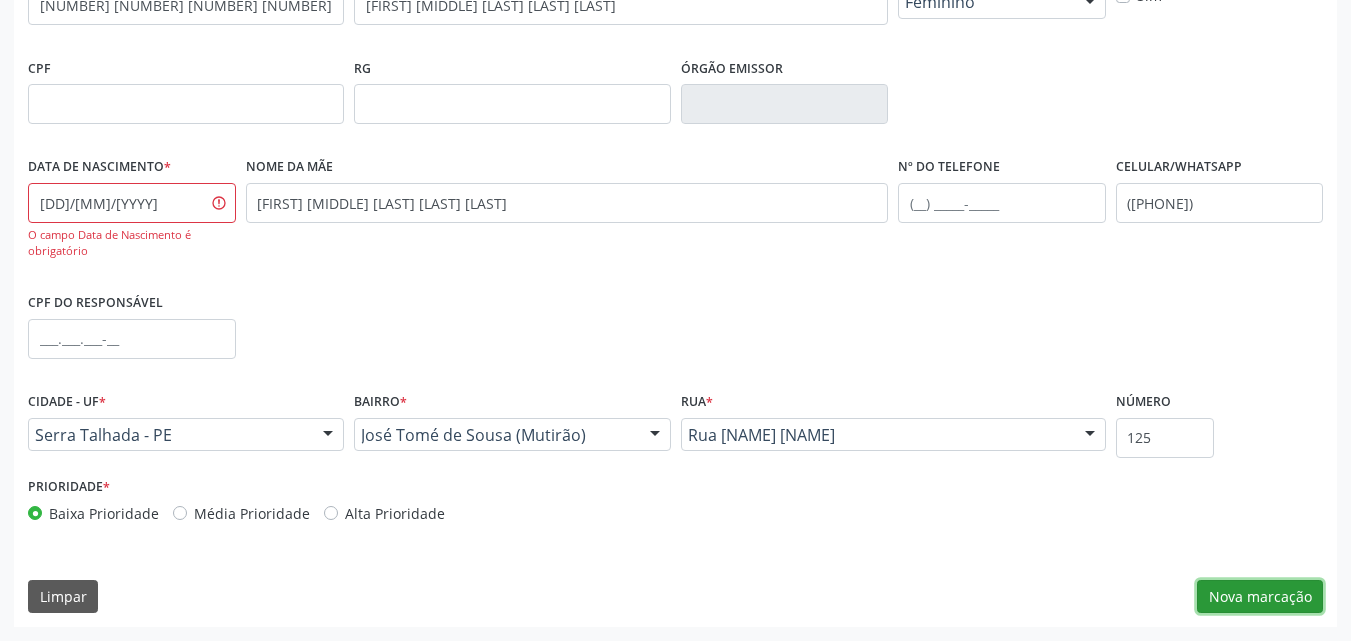 click on "Nova marcação" at bounding box center [1260, 597] 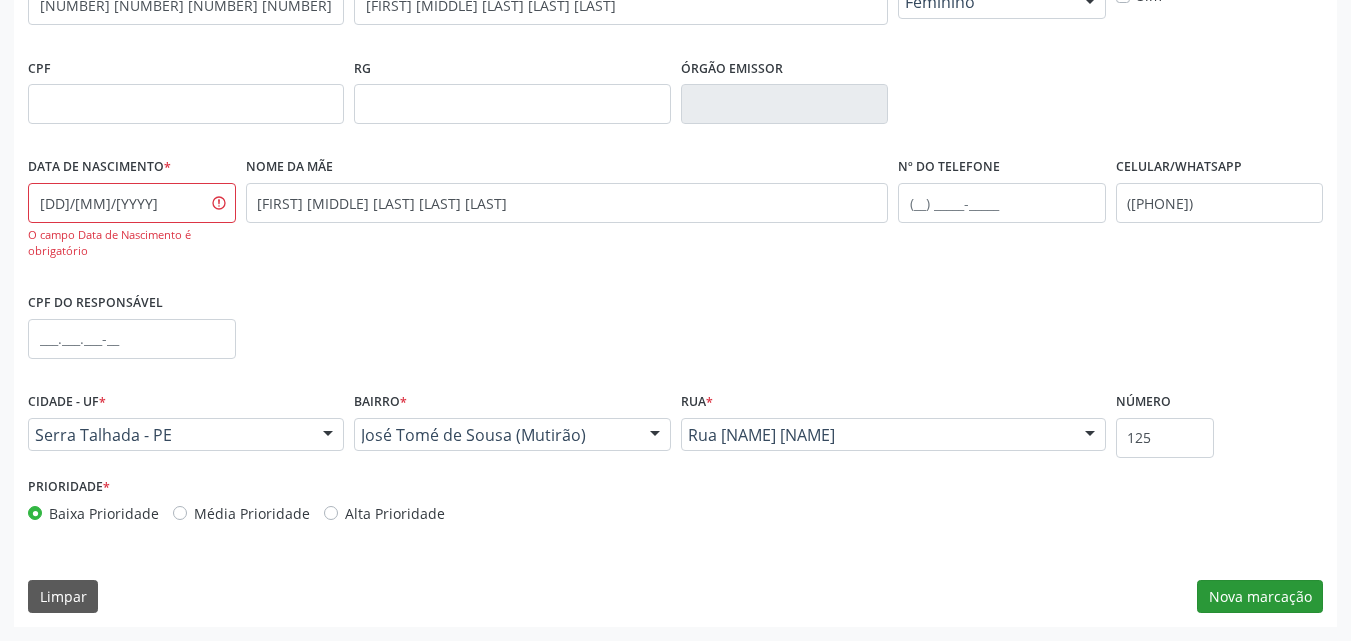 scroll, scrollTop: 265, scrollLeft: 0, axis: vertical 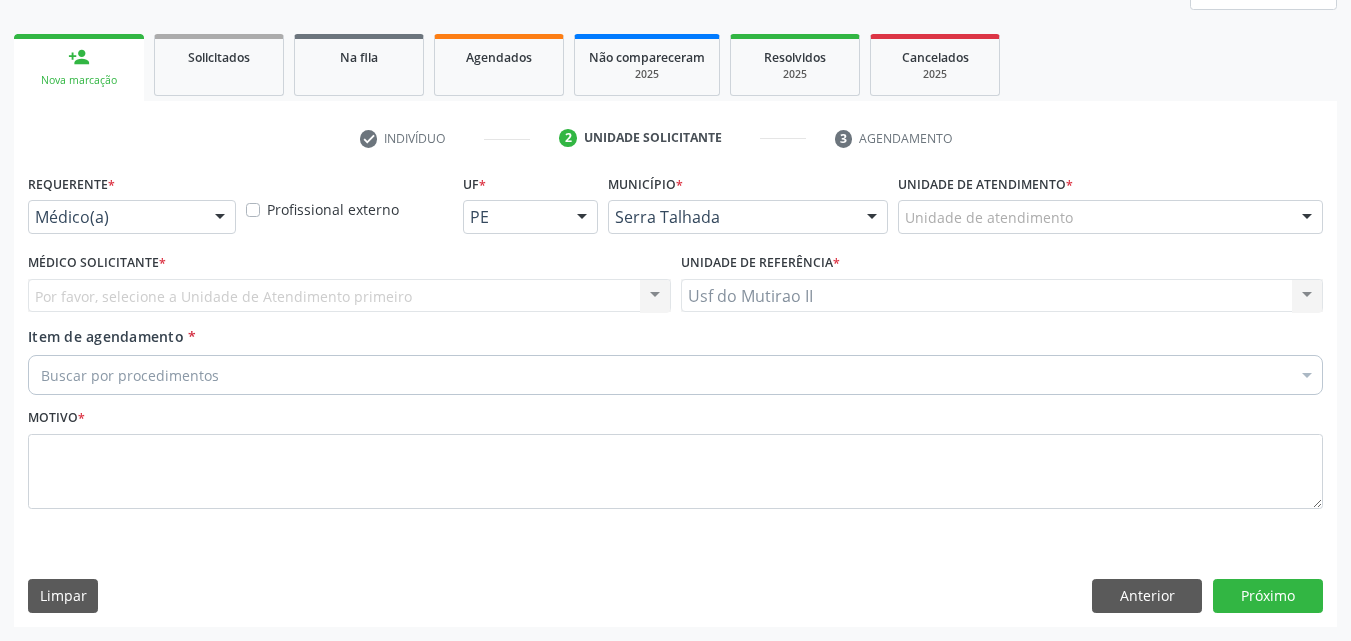 click at bounding box center [220, 218] 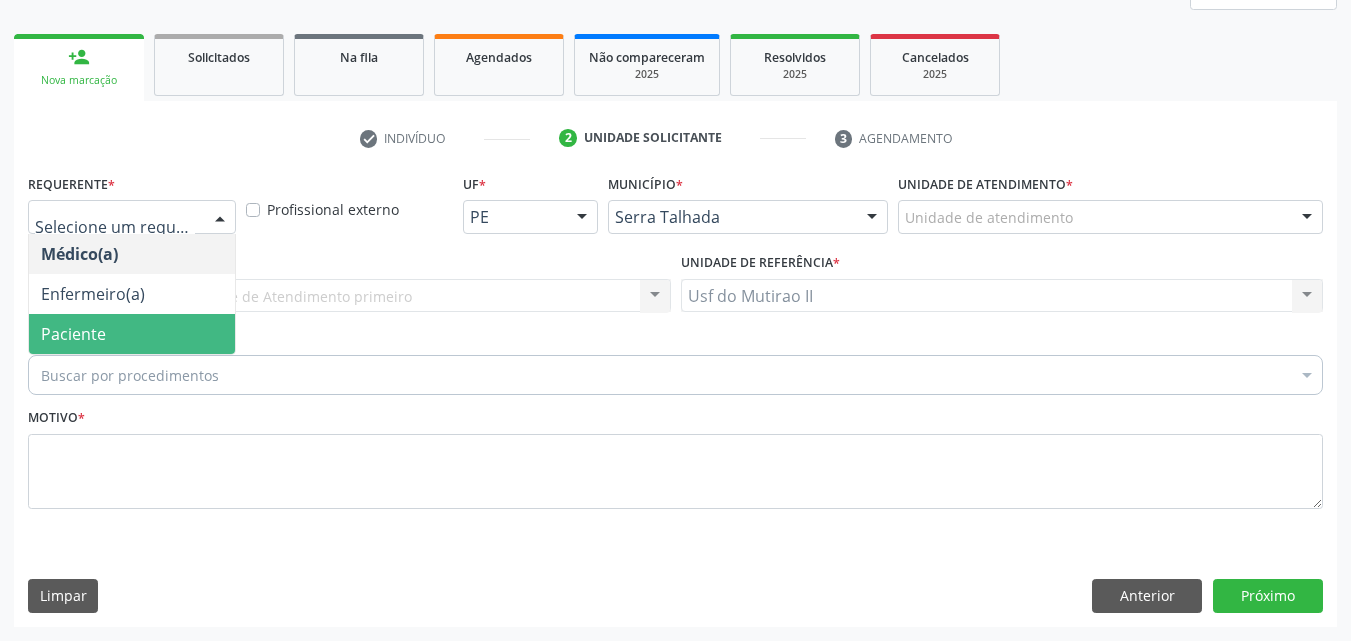 click on "Paciente" at bounding box center (132, 334) 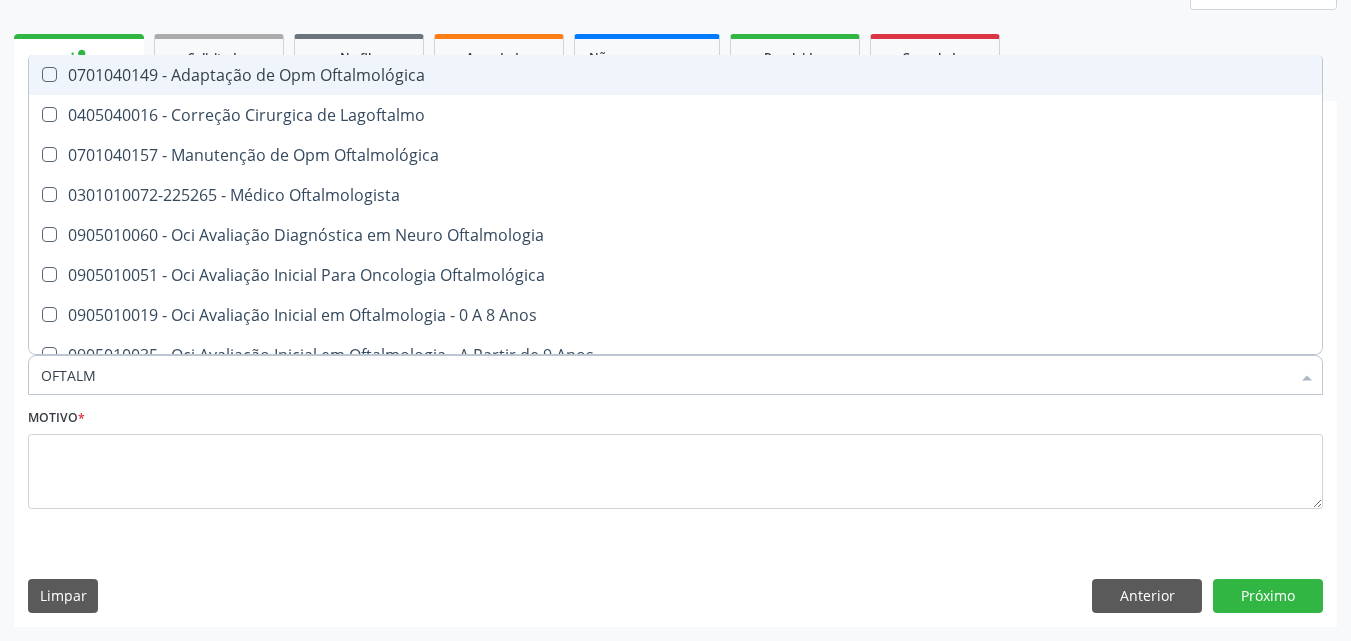 type on "OFTALMO" 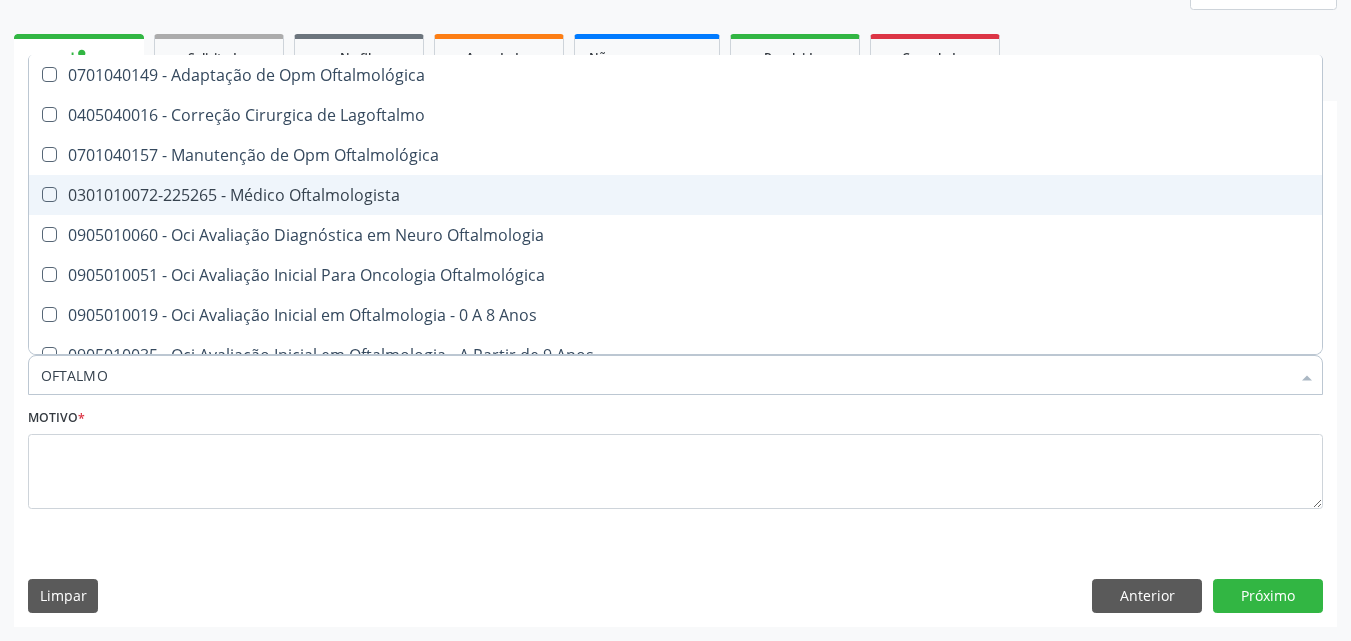 click on "0301010072-225265 - Médico Oftalmologista" at bounding box center (675, 195) 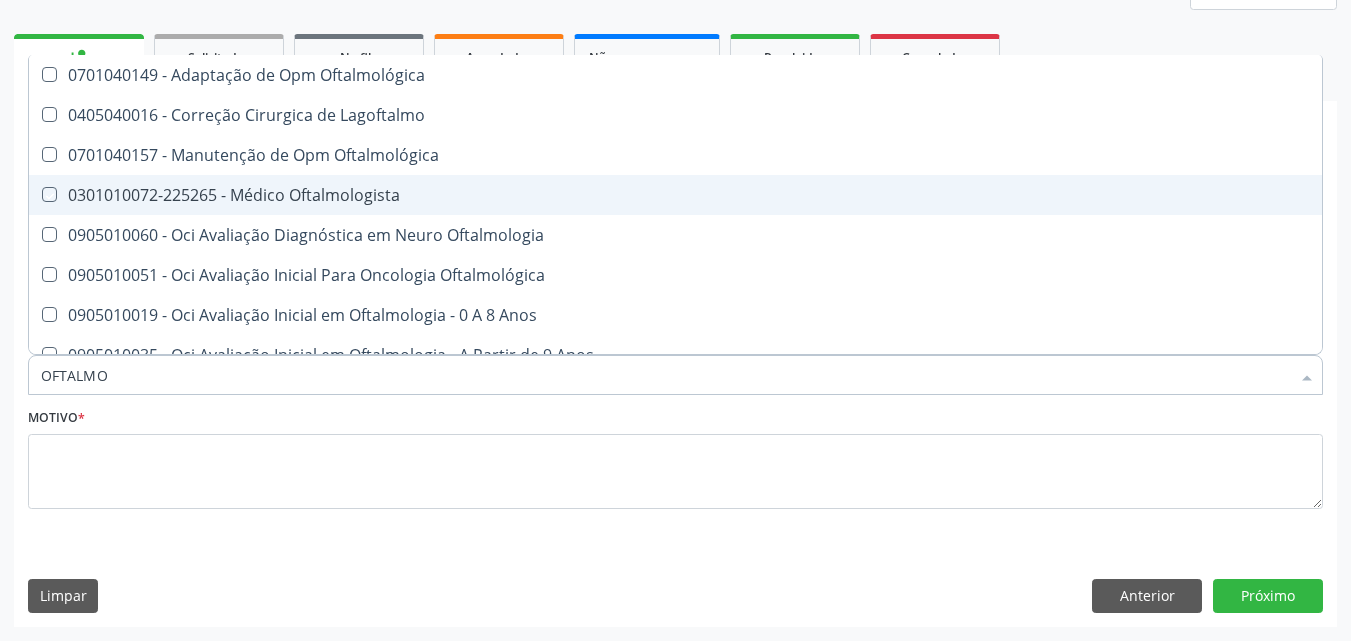 checkbox on "true" 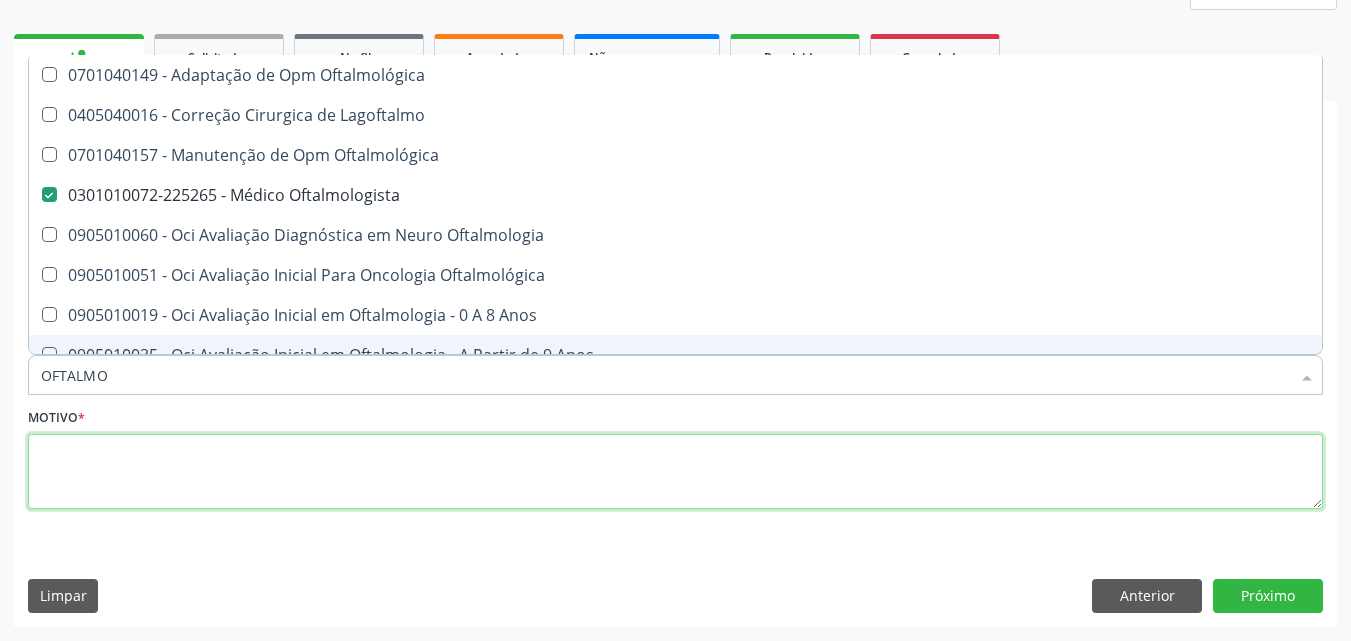 click at bounding box center (675, 472) 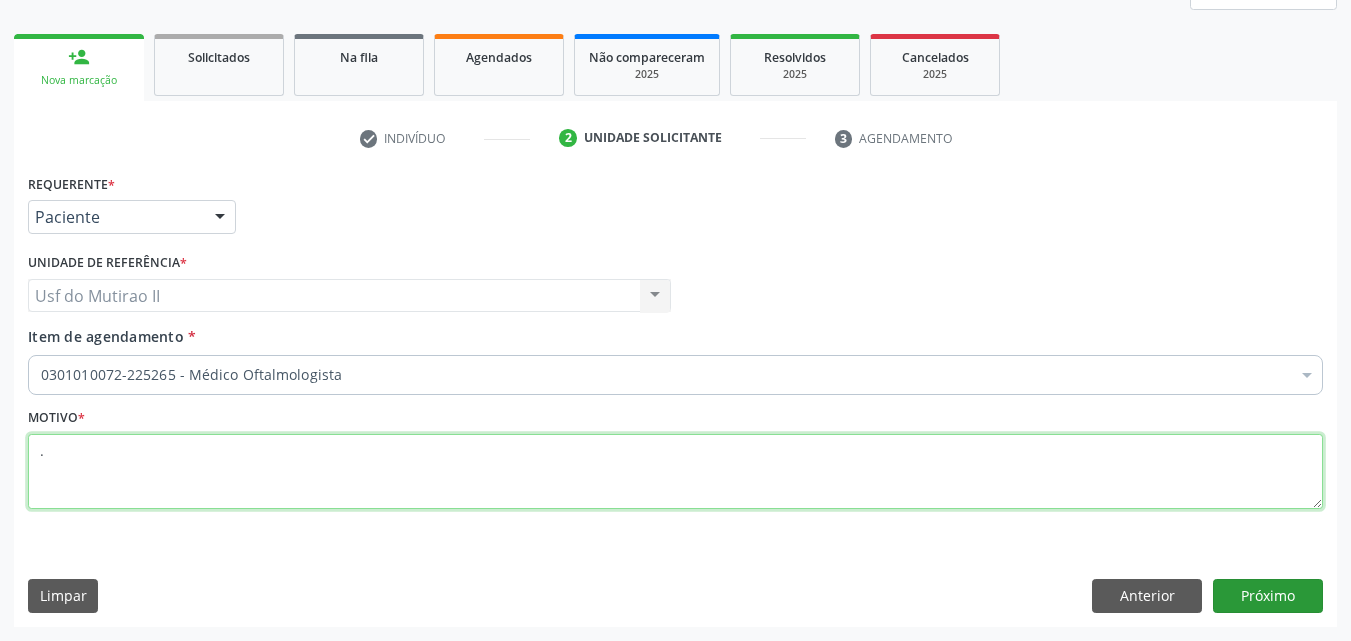 type on "." 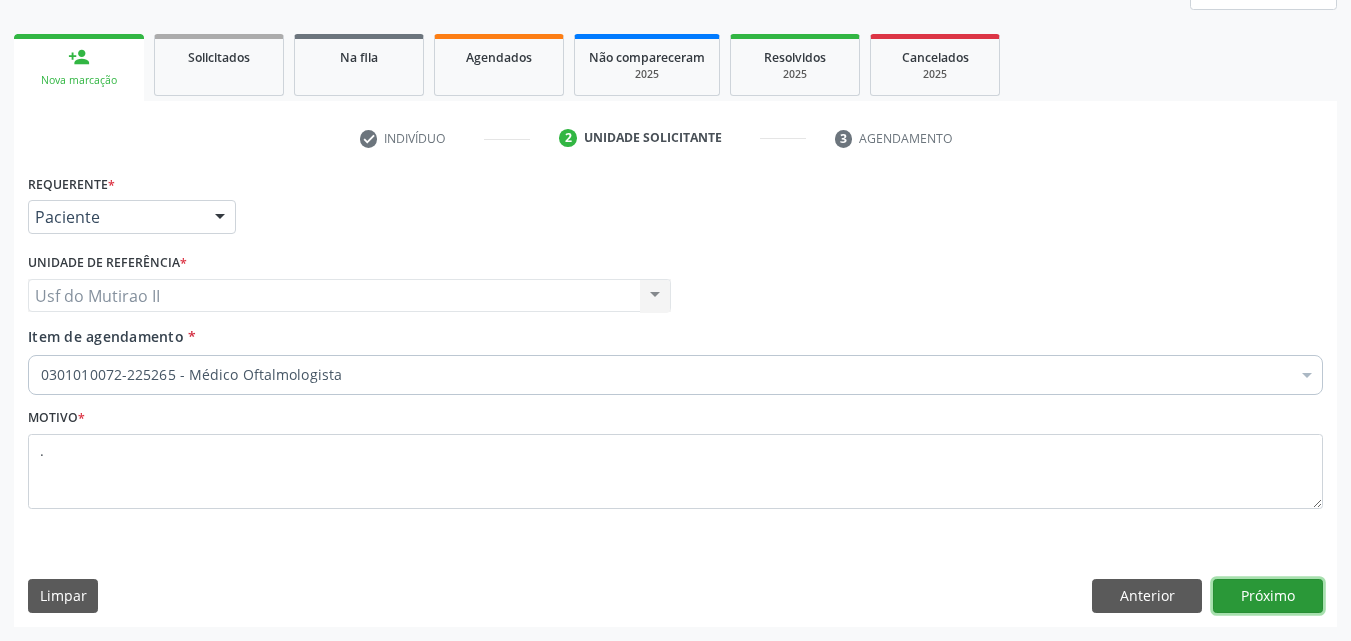 click on "Próximo" at bounding box center (1268, 596) 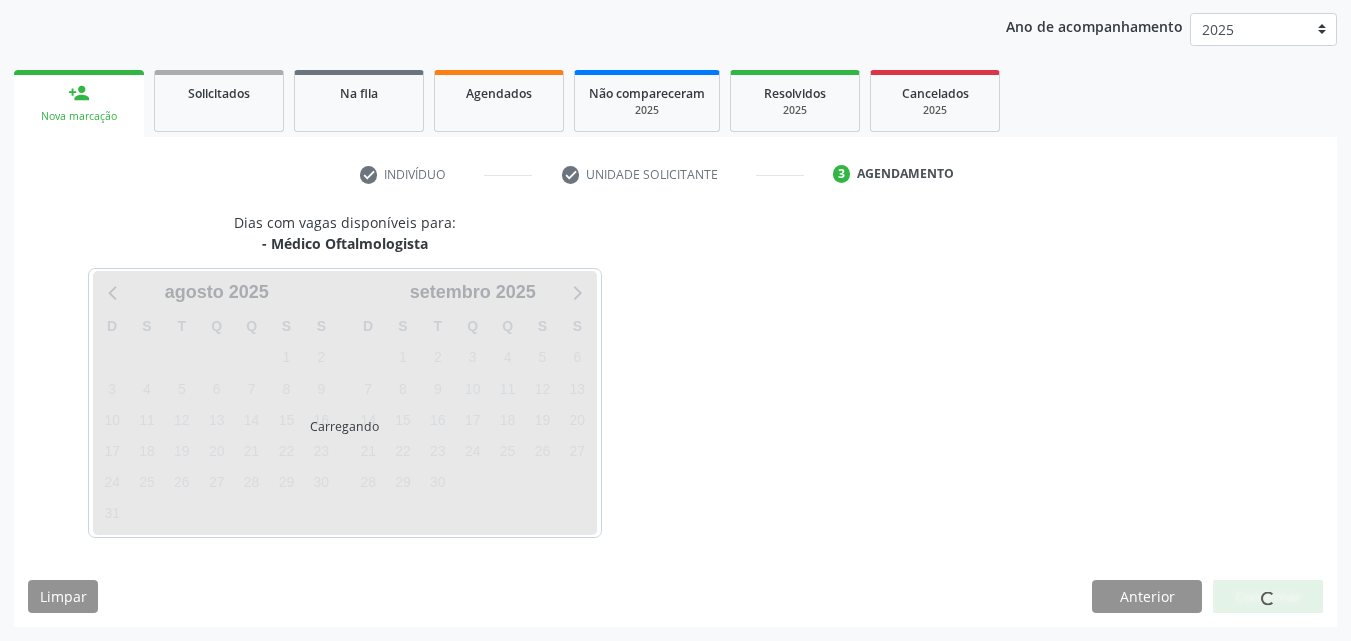 scroll, scrollTop: 229, scrollLeft: 0, axis: vertical 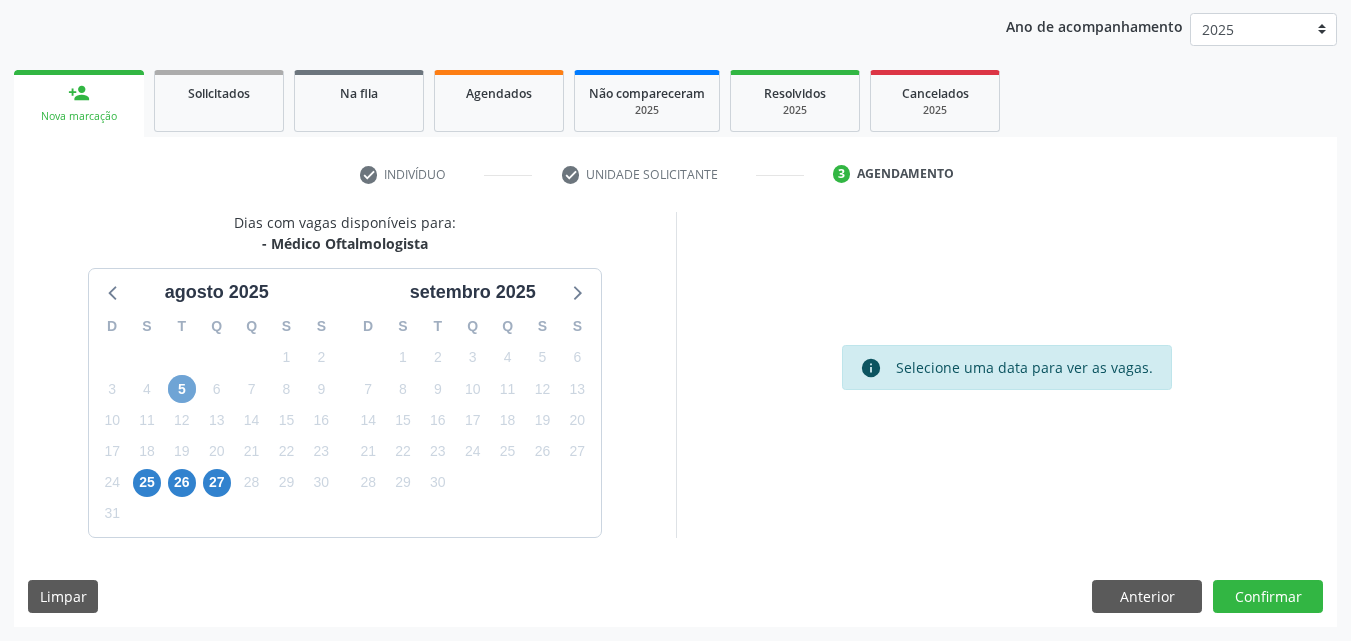 click on "5" at bounding box center (182, 389) 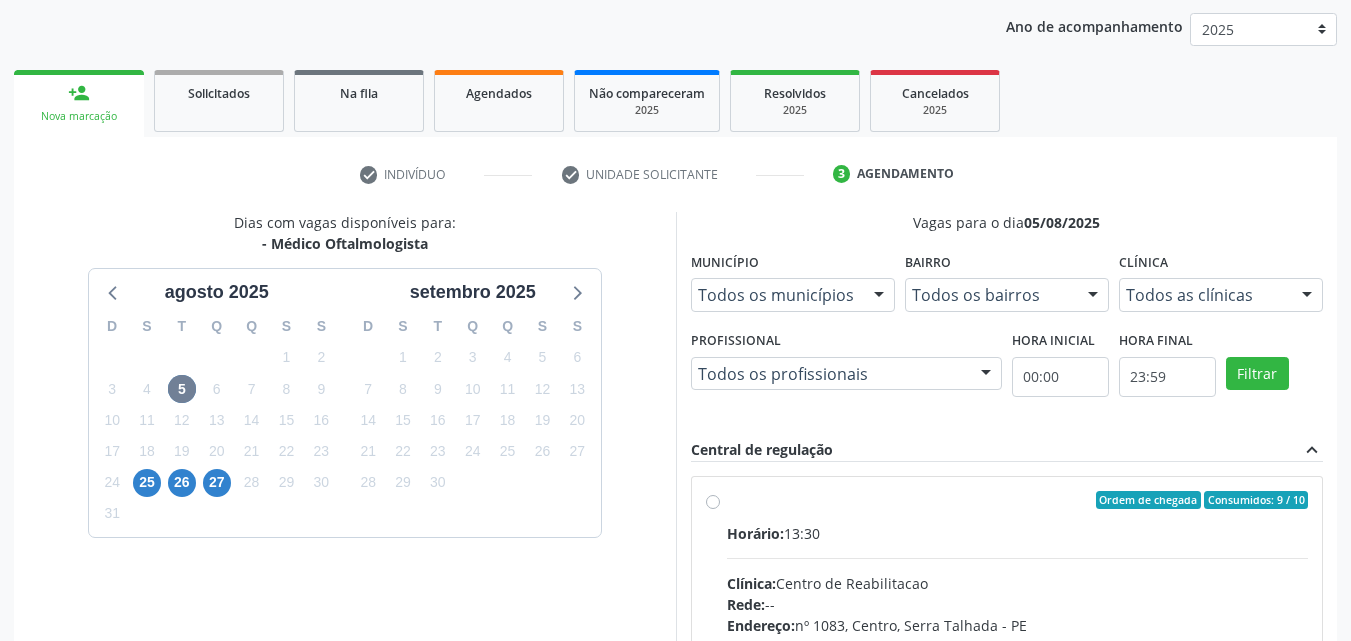 drag, startPoint x: 748, startPoint y: 523, endPoint x: 1365, endPoint y: 458, distance: 620.41437 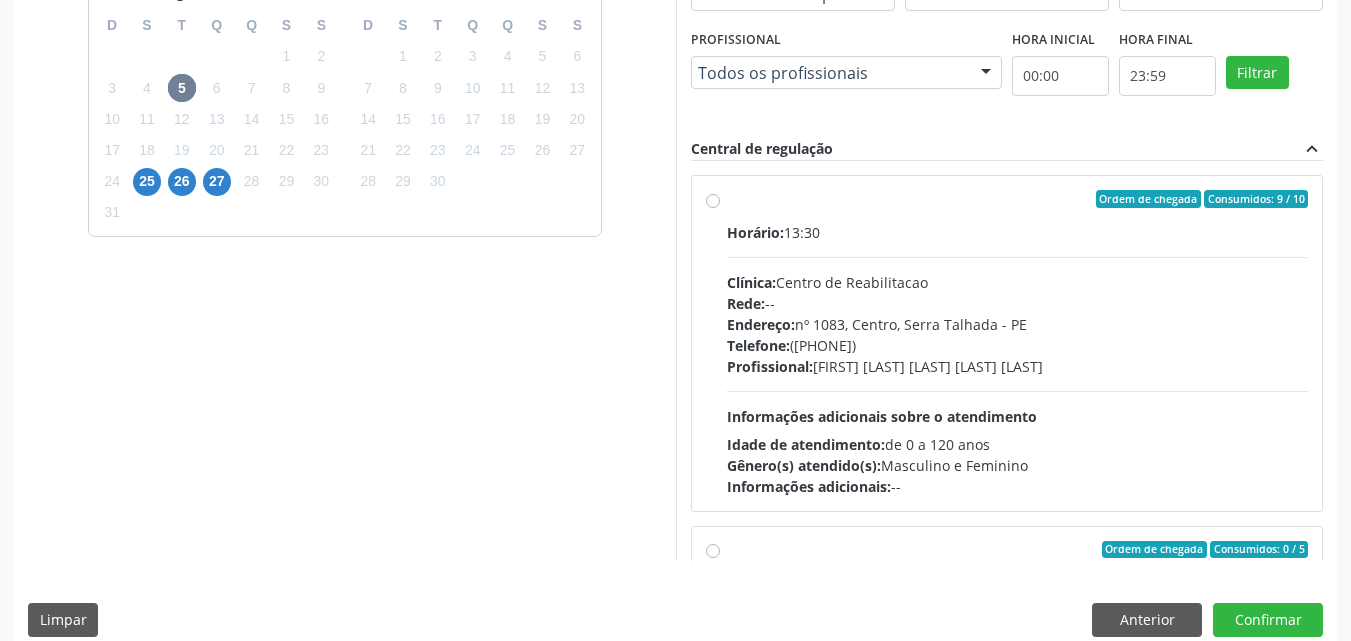 scroll, scrollTop: 526, scrollLeft: 0, axis: vertical 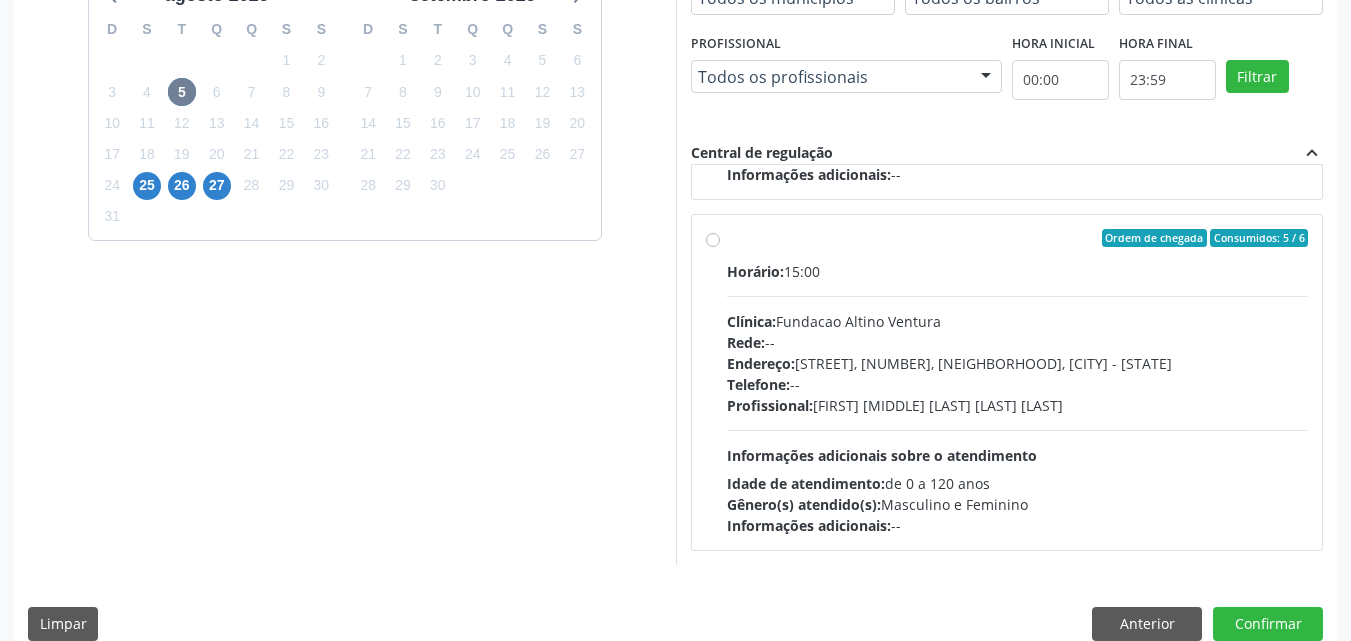 click on "Horário:   [HH]:[MM]
Clínica:  [NAME] [NAME]
Rede:
--
Endereço:   nº [NUMBER], [NAME] da [NAME], [NAME] [STATE]
Telefone:   --
Profissional:
[FIRST] [MIDDLE] [LAST] [LAST] [LAST]
Informações adicionais sobre o atendimento
Idade de atendimento:
de 0 a 120 anos
Gênero(s) atendido(s):
Masculino e Feminino
Informações adicionais:
--" at bounding box center (1018, 398) 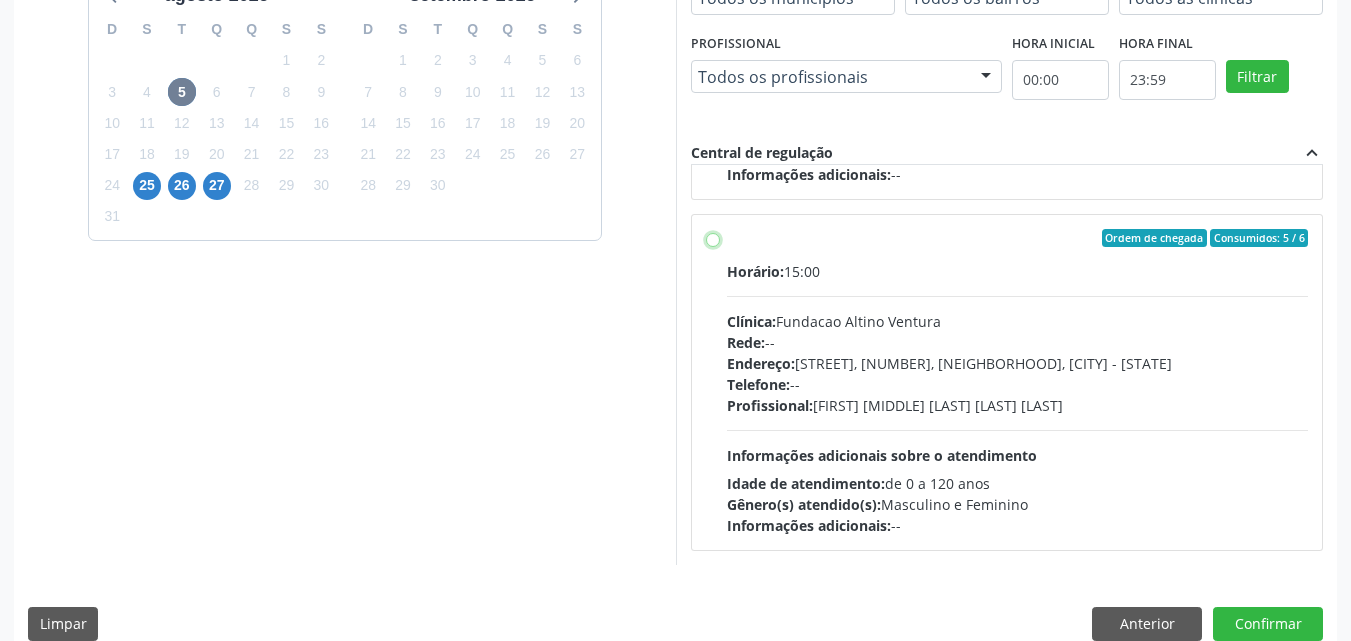 click on "Ordem de chegada
Consumidos: [NUMBER] / [NUMBER]
Horário:   [HH]:[MM]
Clínica:  [NAME] [NAME]
Rede:
--
Endereço:   nº [NUMBER], [NAME] da [NAME], [NAME] [STATE]
Telefone:   --
Profissional:
[FIRST] [MIDDLE] [LAST] [LAST] [LAST]
Informações adicionais sobre o atendimento
Idade de atendimento:
de 0 a 120 anos
Gênero(s) atendido(s):
Masculino e Feminino
Informações adicionais:
--" at bounding box center (713, 238) 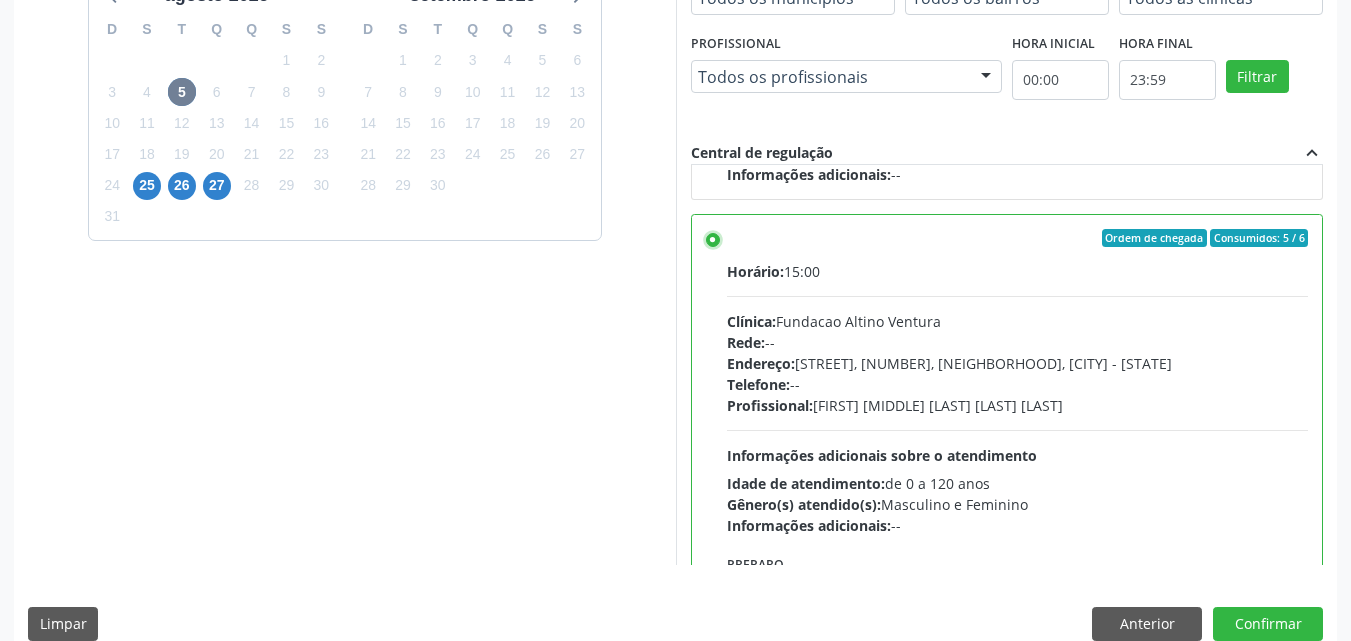 scroll, scrollTop: 554, scrollLeft: 0, axis: vertical 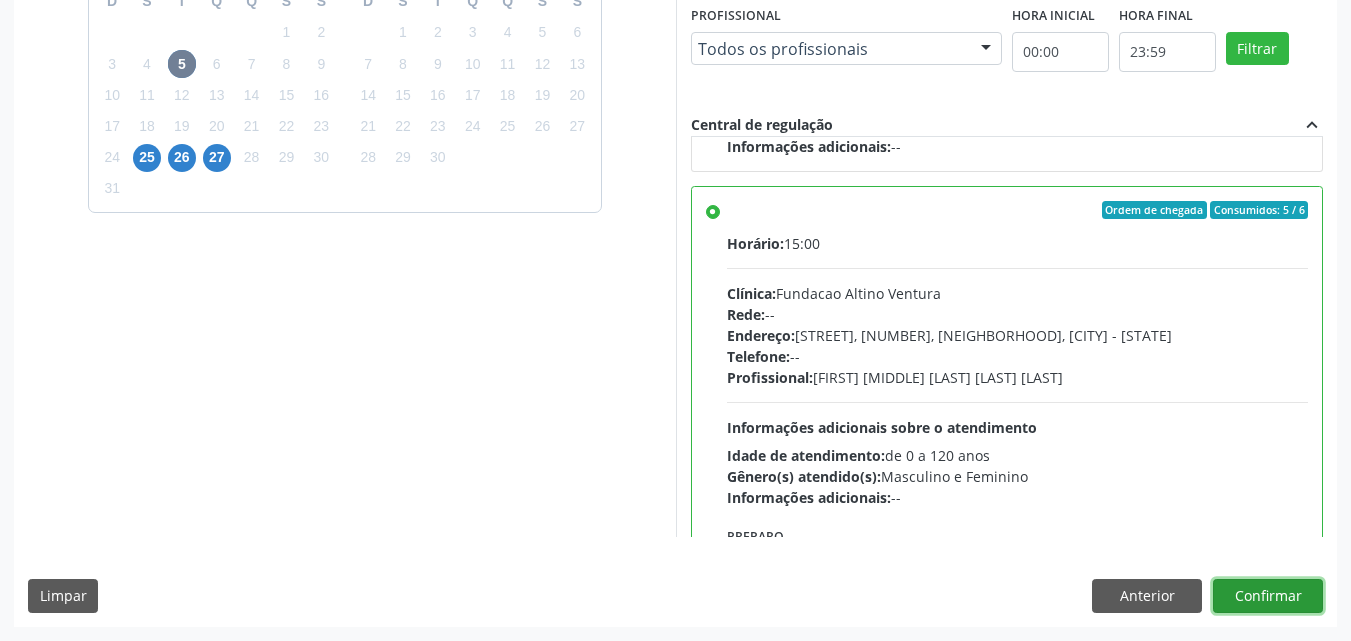 click on "Confirmar" at bounding box center [1268, 596] 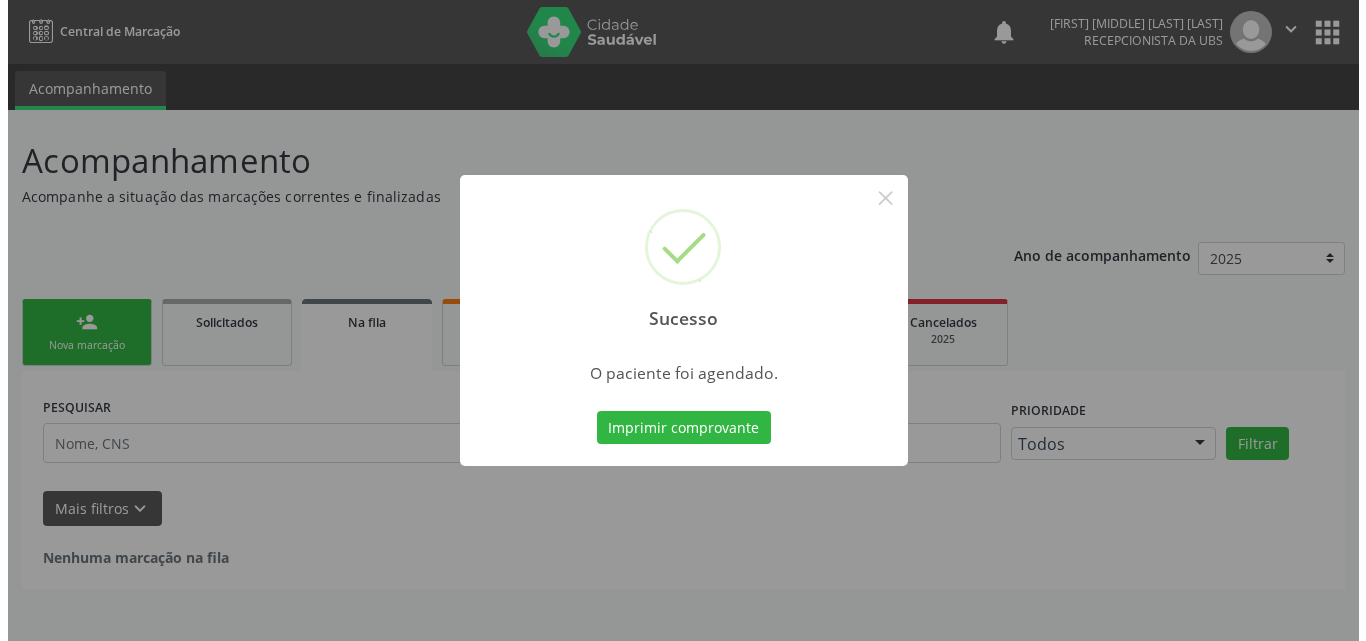 scroll, scrollTop: 0, scrollLeft: 0, axis: both 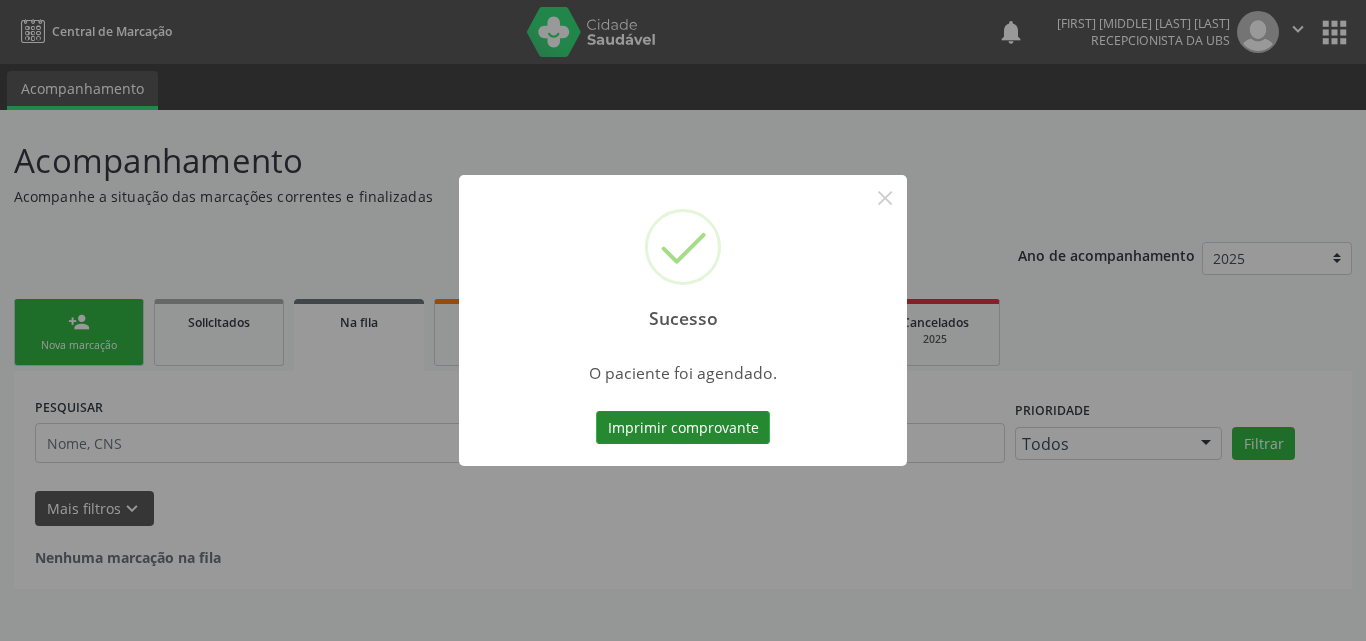 click on "Imprimir comprovante" at bounding box center (683, 428) 